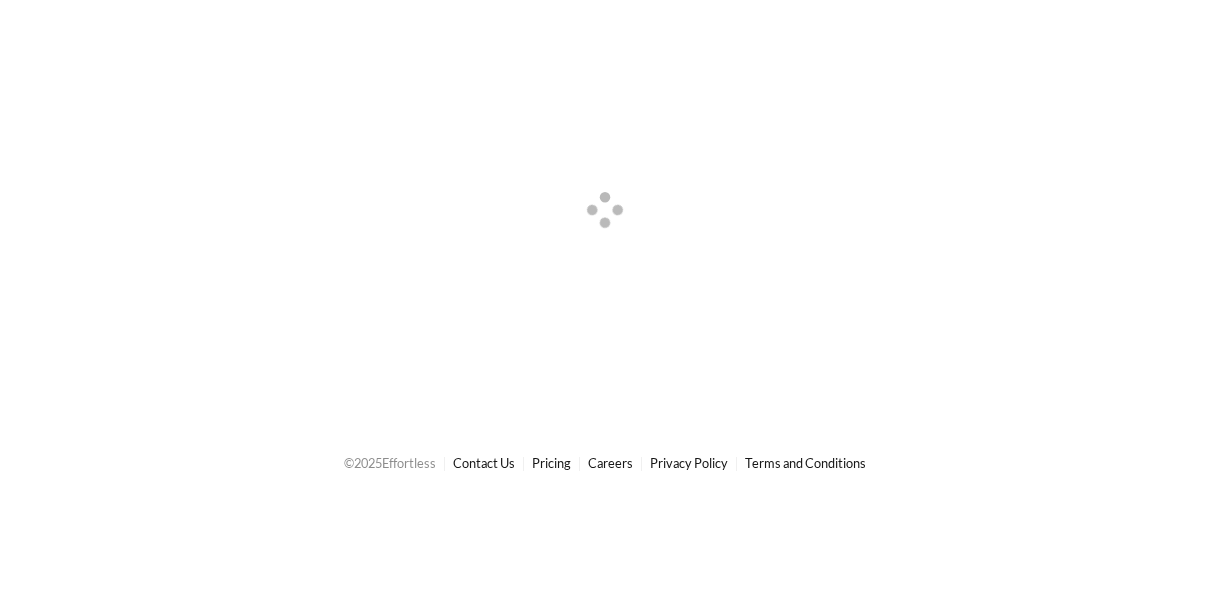 scroll, scrollTop: 0, scrollLeft: 0, axis: both 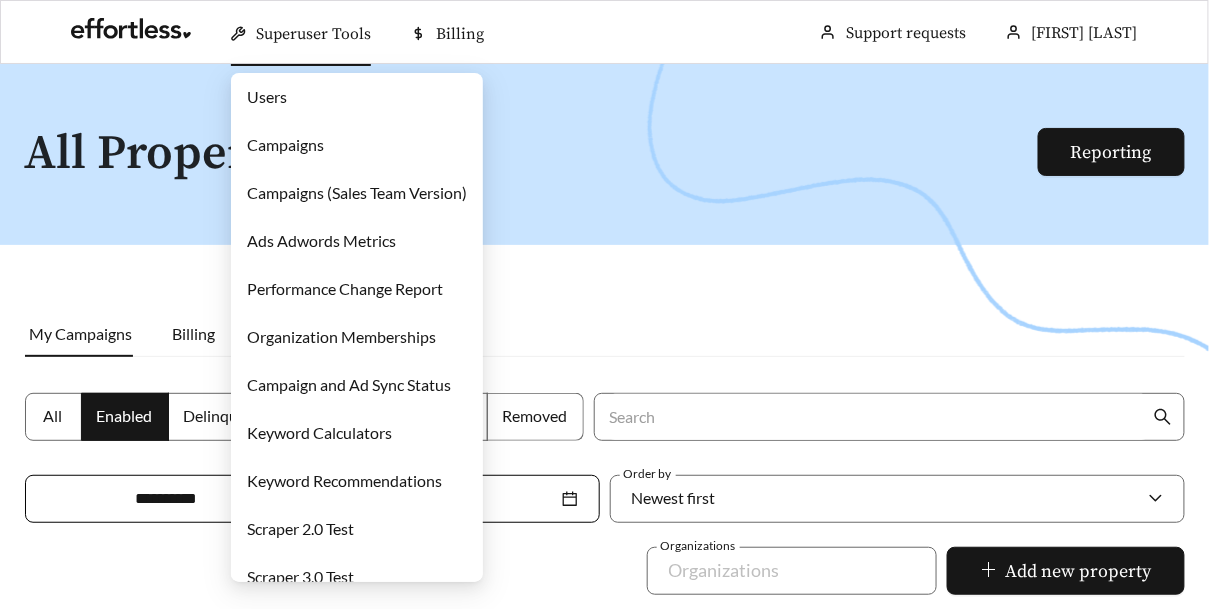 click on "Campaigns" at bounding box center (285, 144) 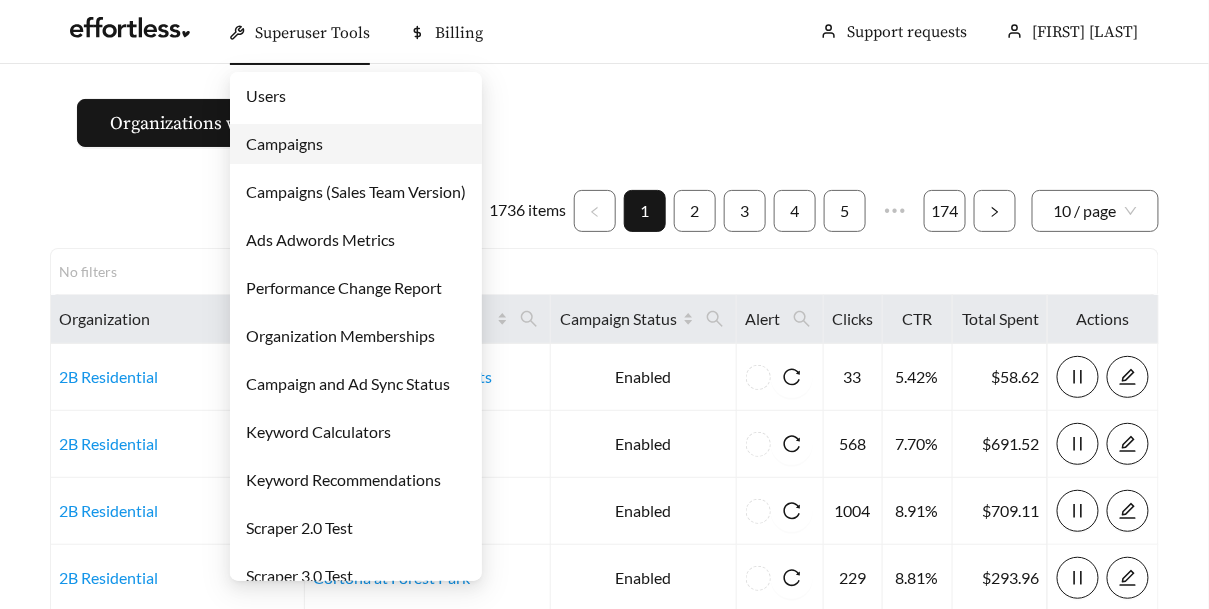click on "Performance Change Report" at bounding box center [344, 287] 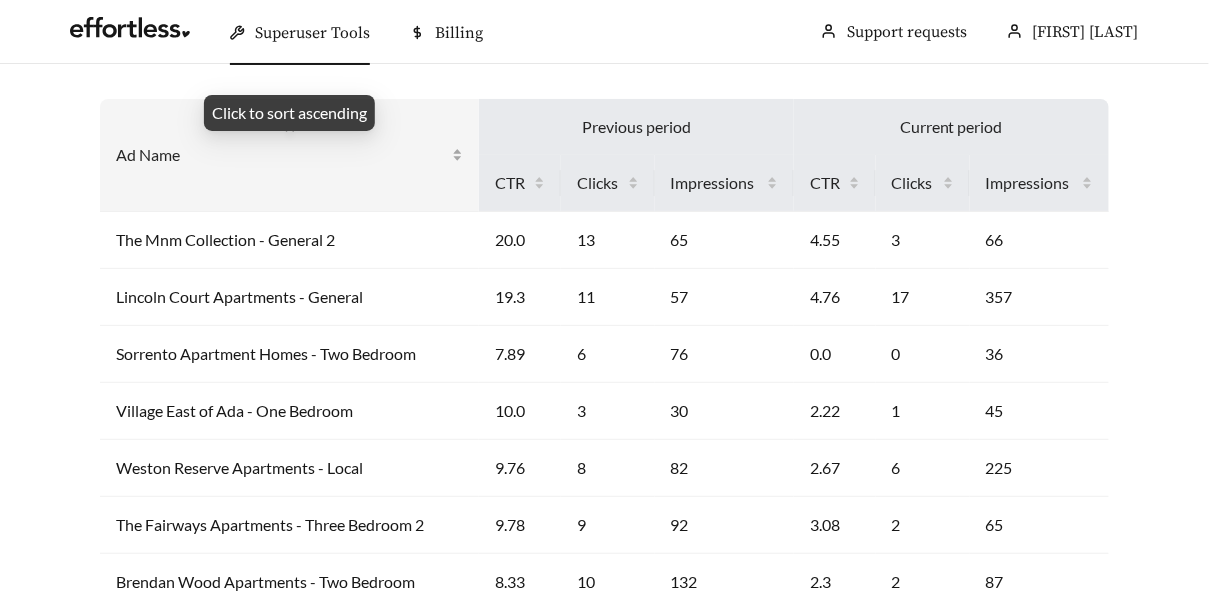 click on "Ad Name" at bounding box center (282, 155) 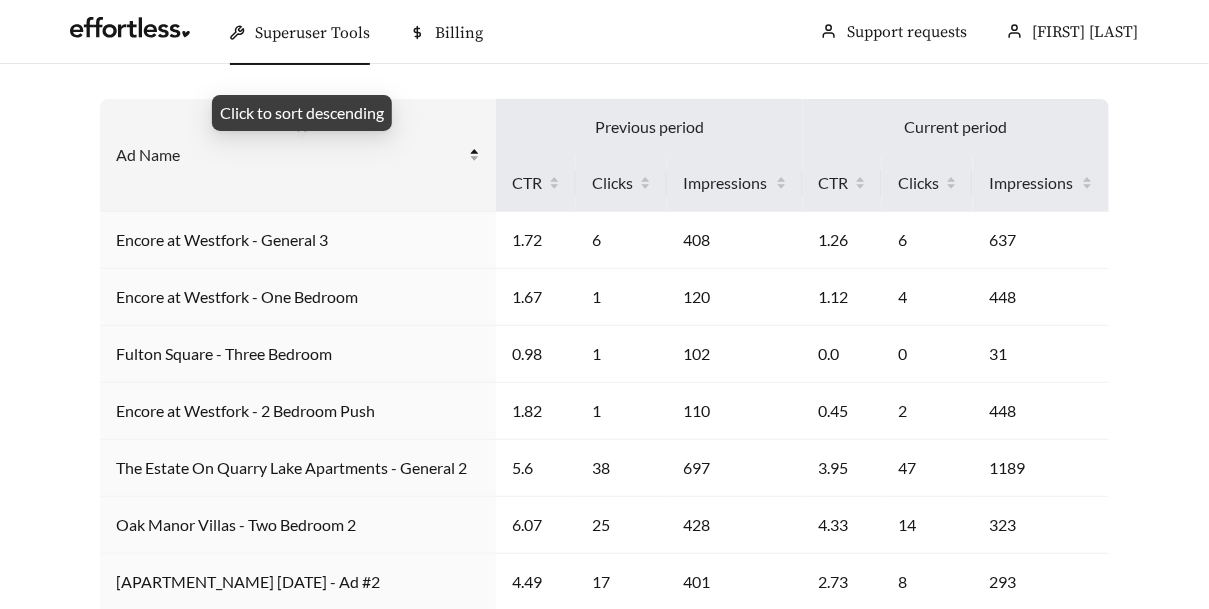 click on "Ad Name" at bounding box center (290, 155) 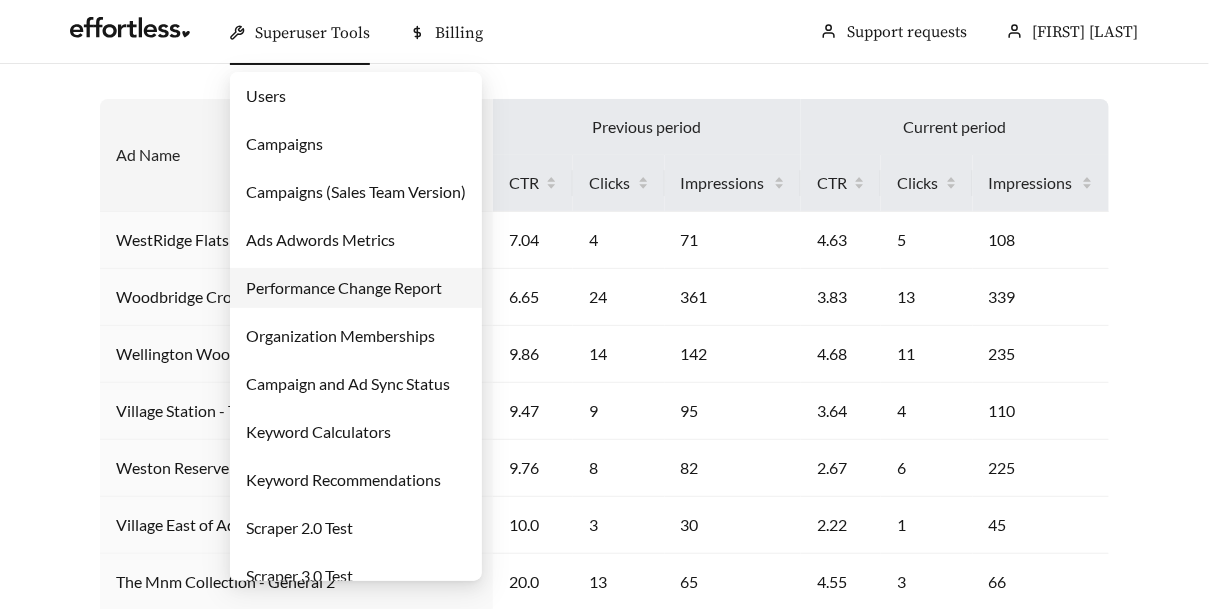 click on "Superuser Tools" at bounding box center (312, 33) 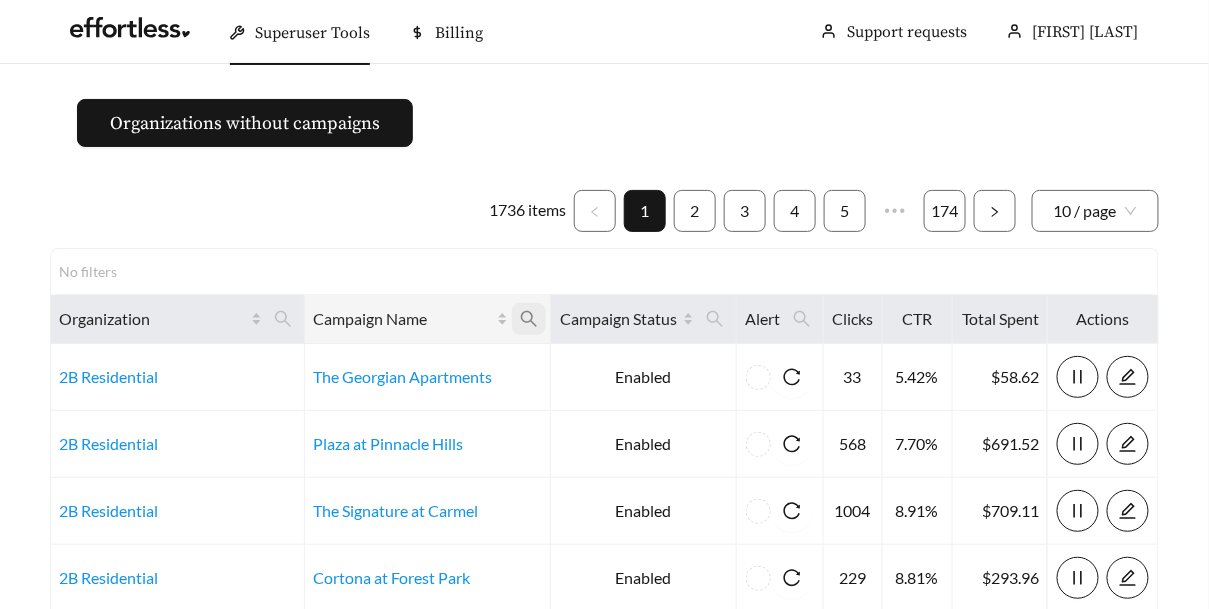 click 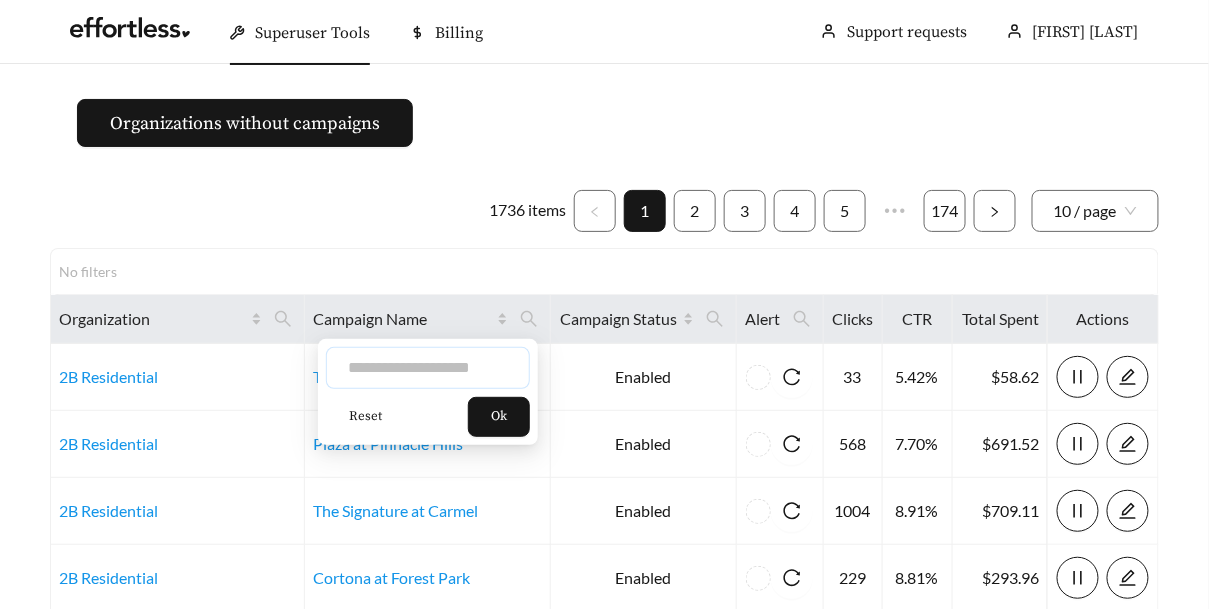click at bounding box center [428, 368] 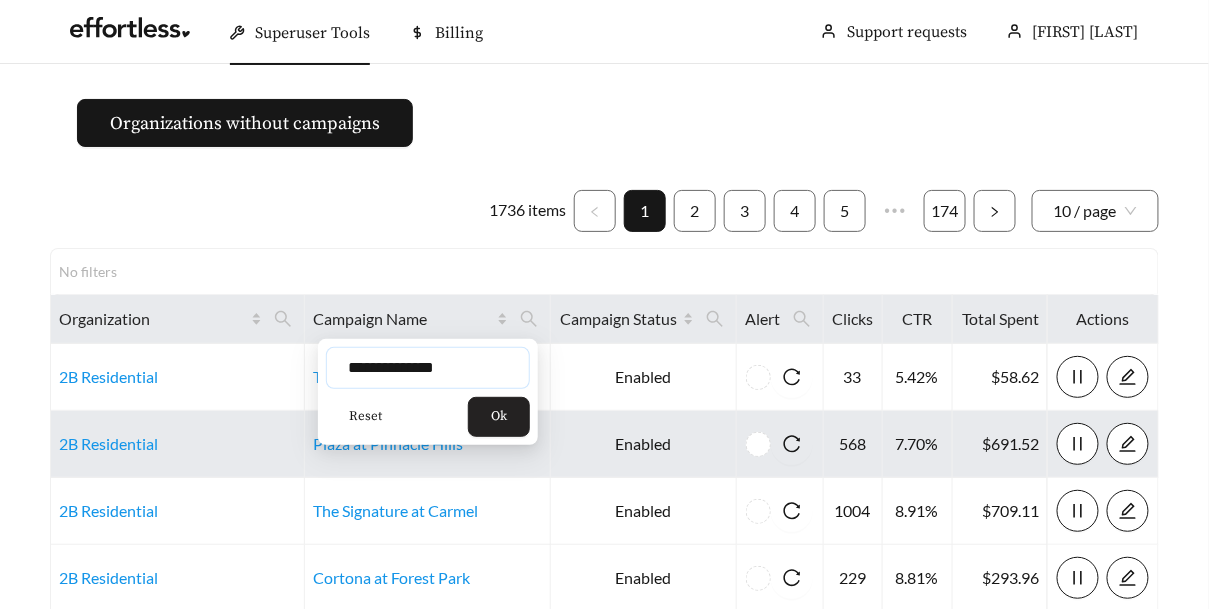 type on "**********" 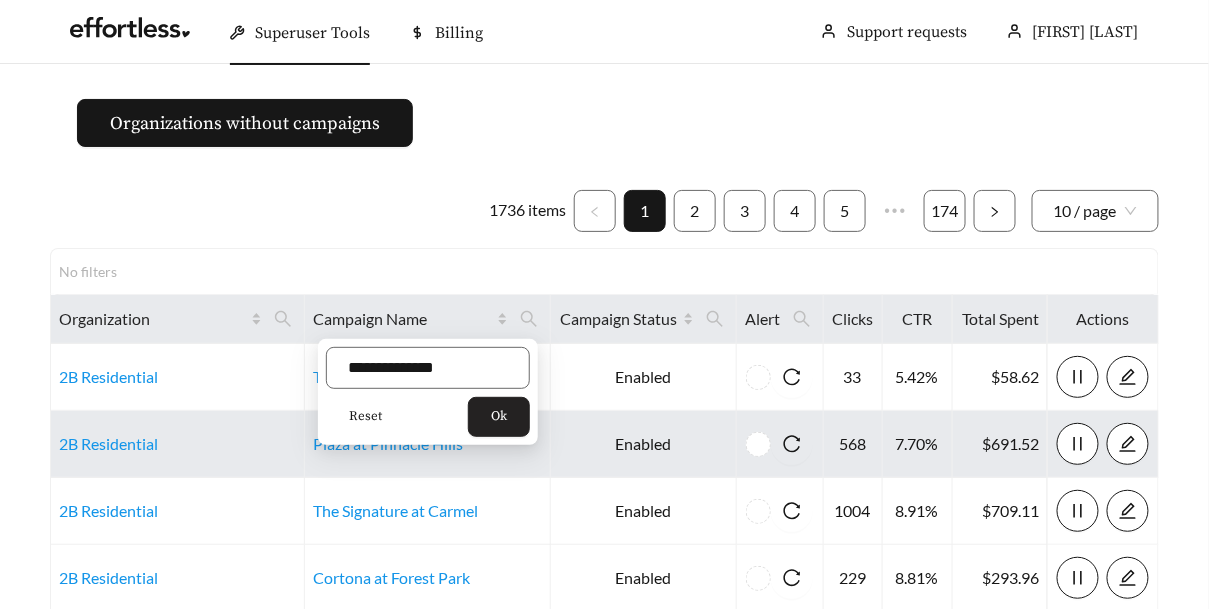 click on "Ok" at bounding box center (499, 417) 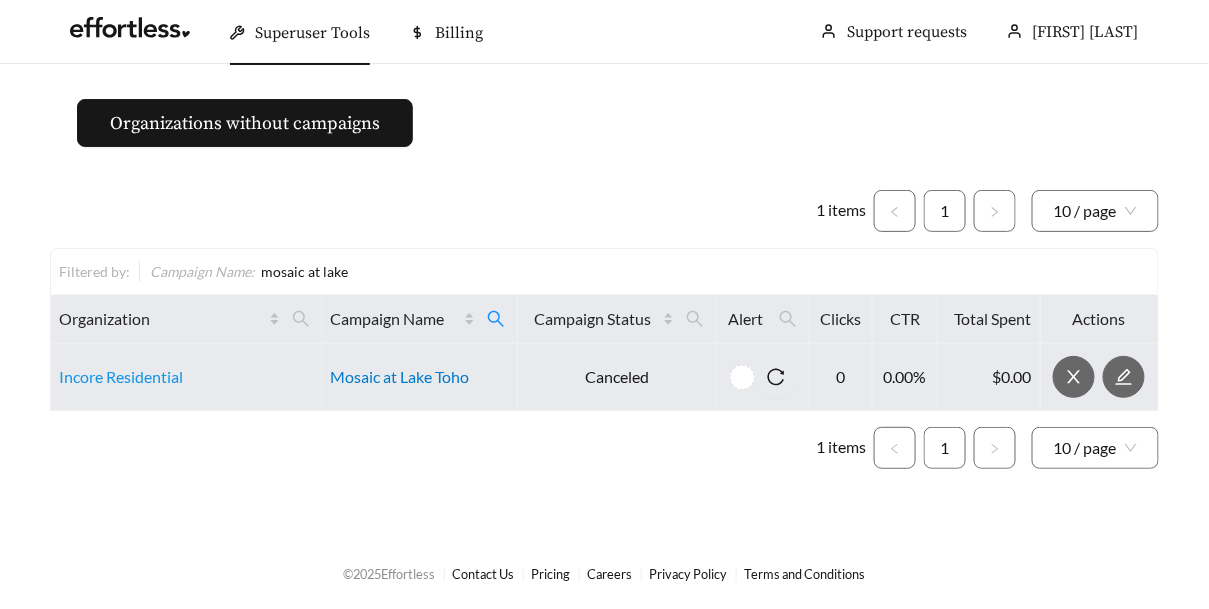 click on "Mosaic at Lake Toho" at bounding box center (400, 376) 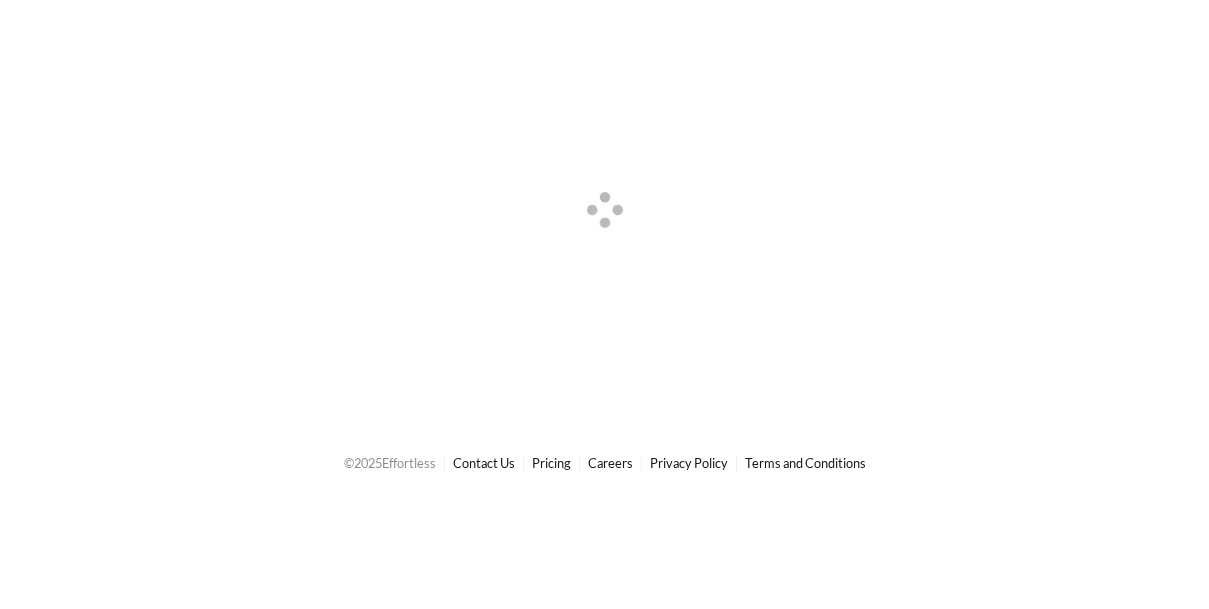 scroll, scrollTop: 0, scrollLeft: 0, axis: both 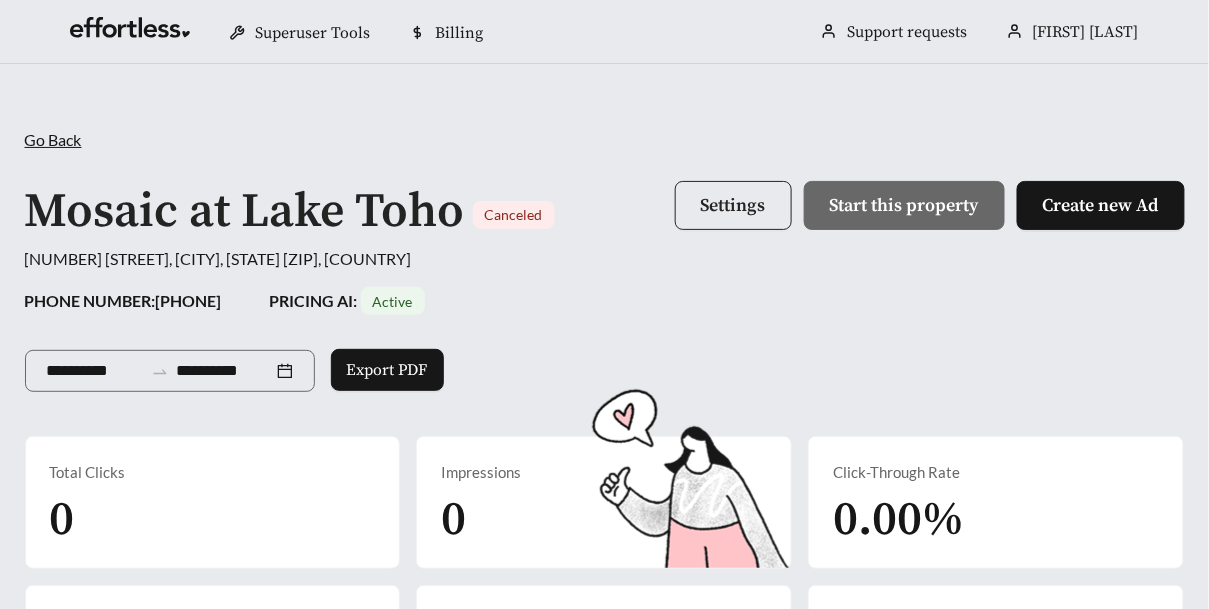 click on "Settings" at bounding box center [733, 205] 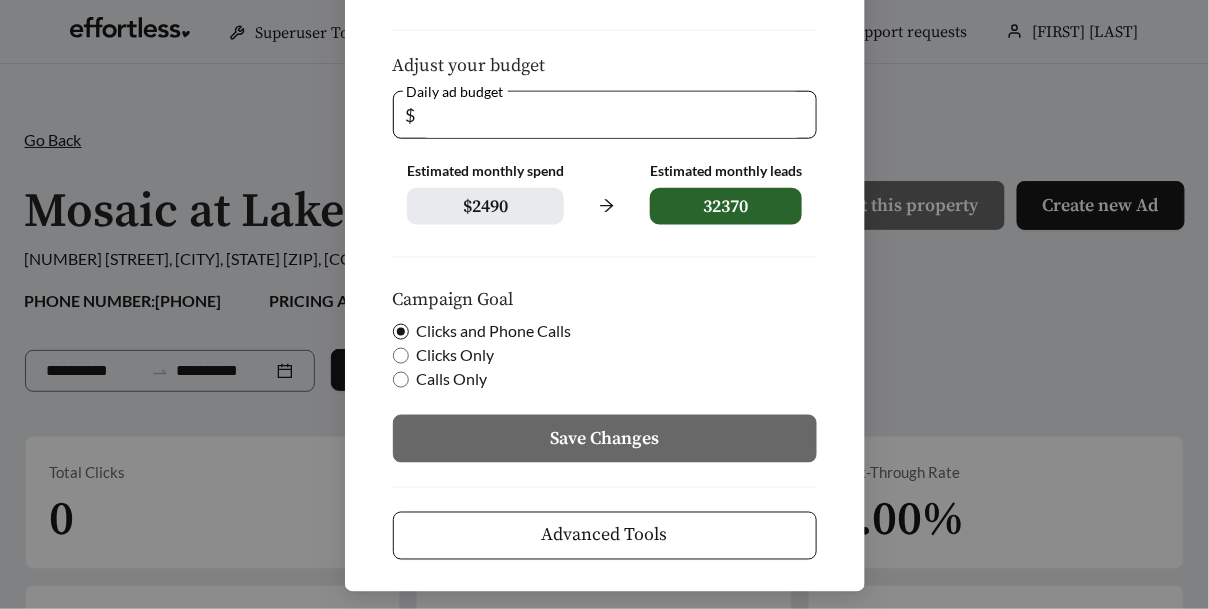 scroll, scrollTop: 0, scrollLeft: 0, axis: both 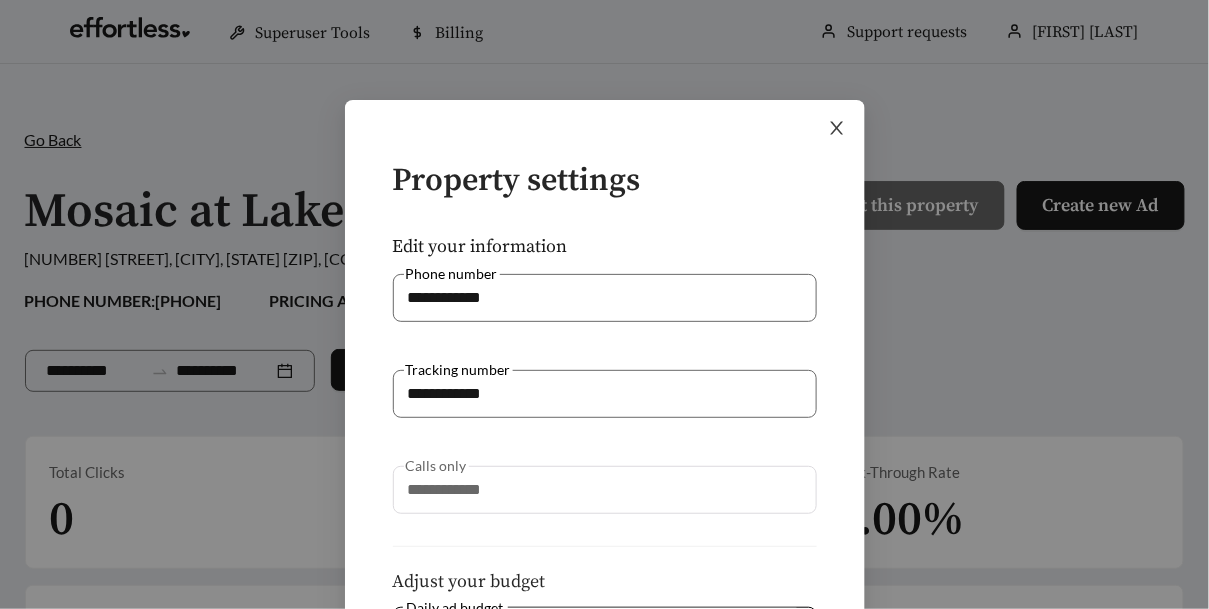 click at bounding box center [837, 128] 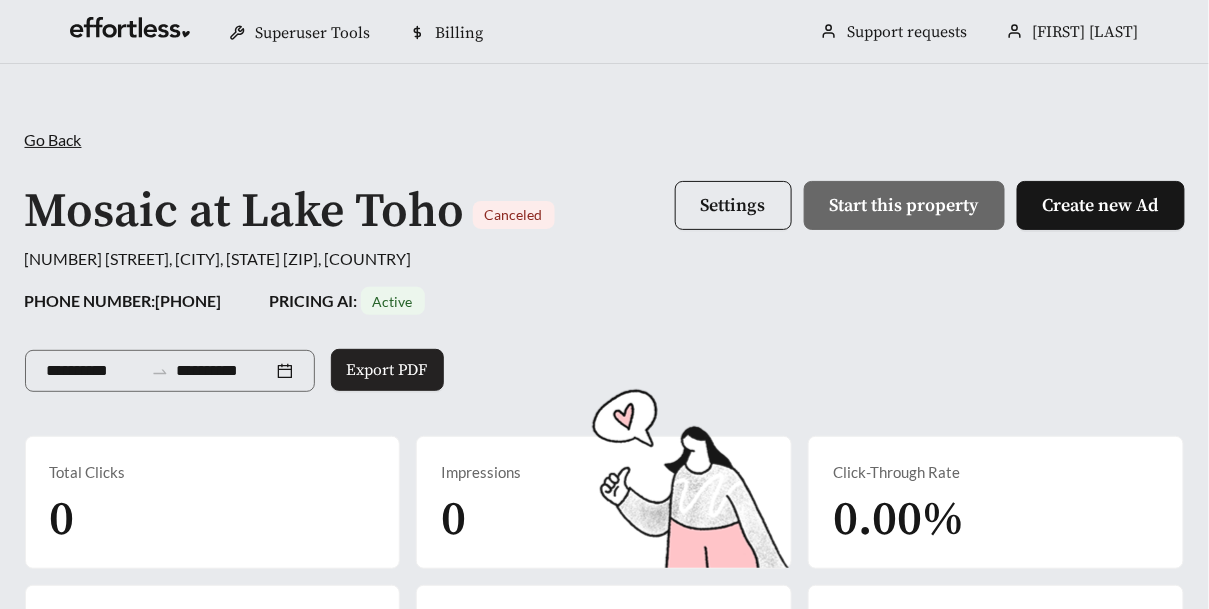 click on "Export PDF" at bounding box center [387, 370] 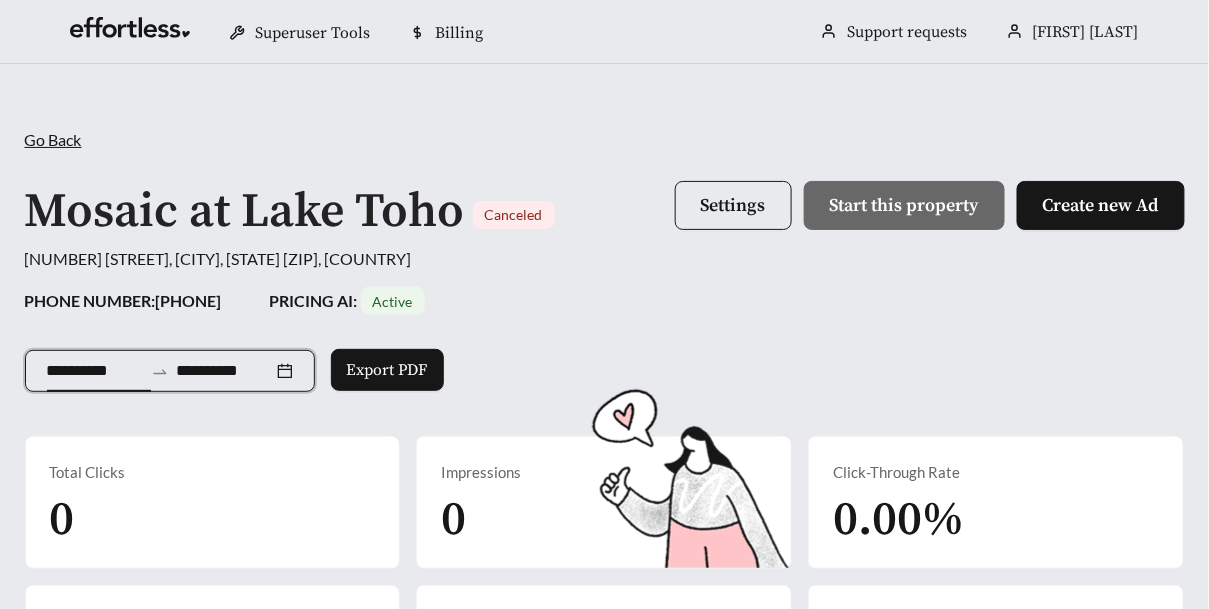 click on "**********" at bounding box center (95, 371) 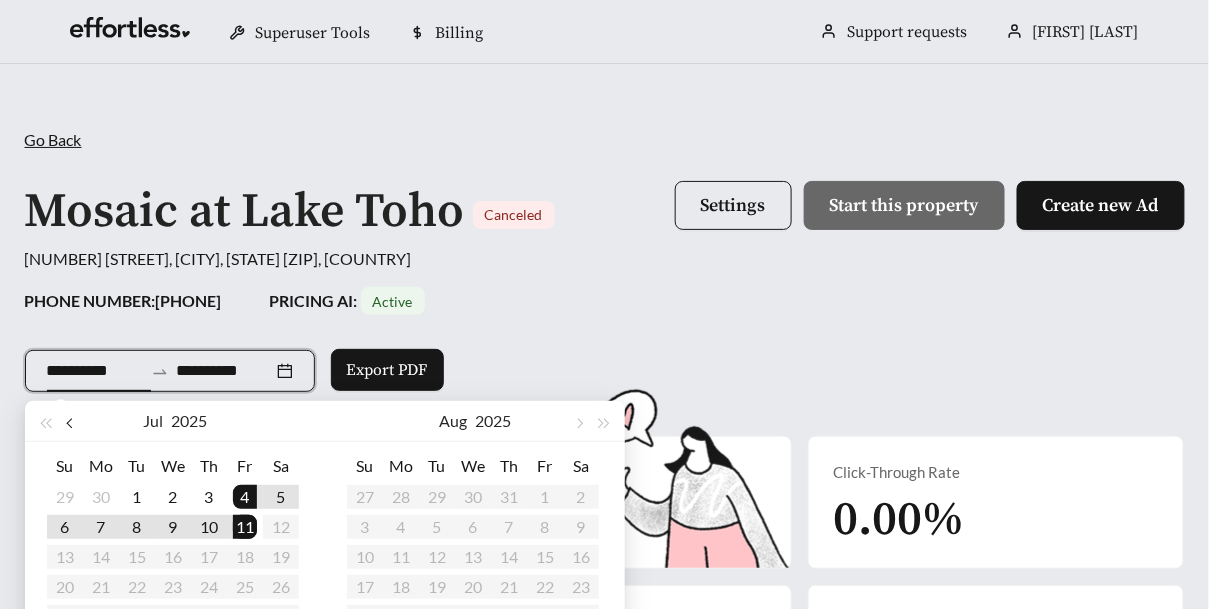 click at bounding box center (71, 424) 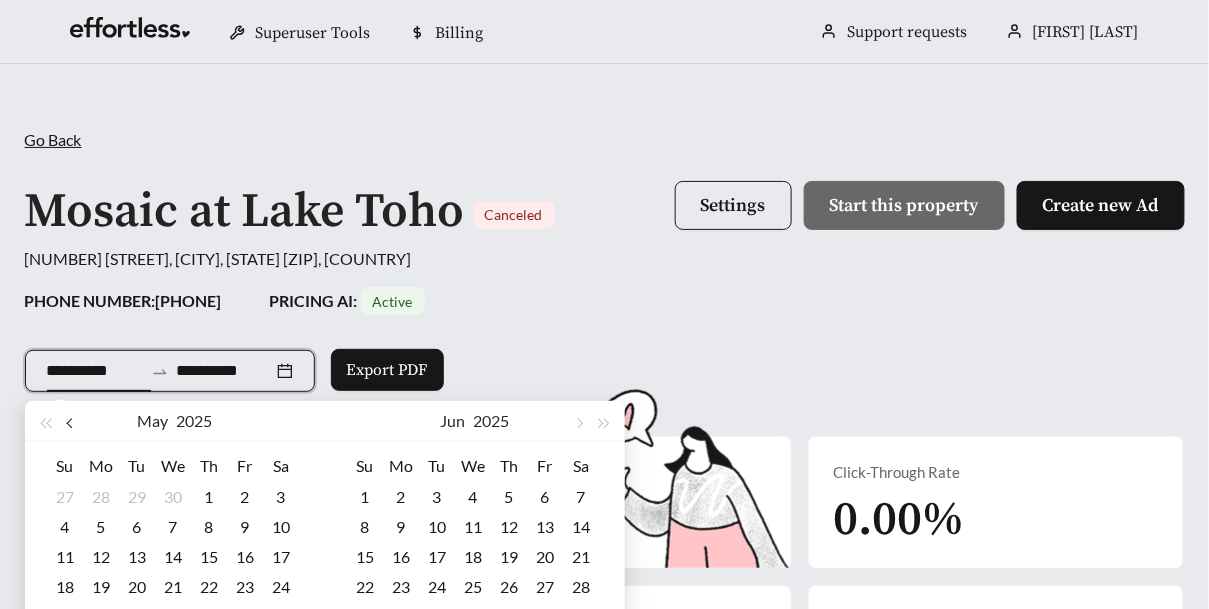 click at bounding box center (71, 424) 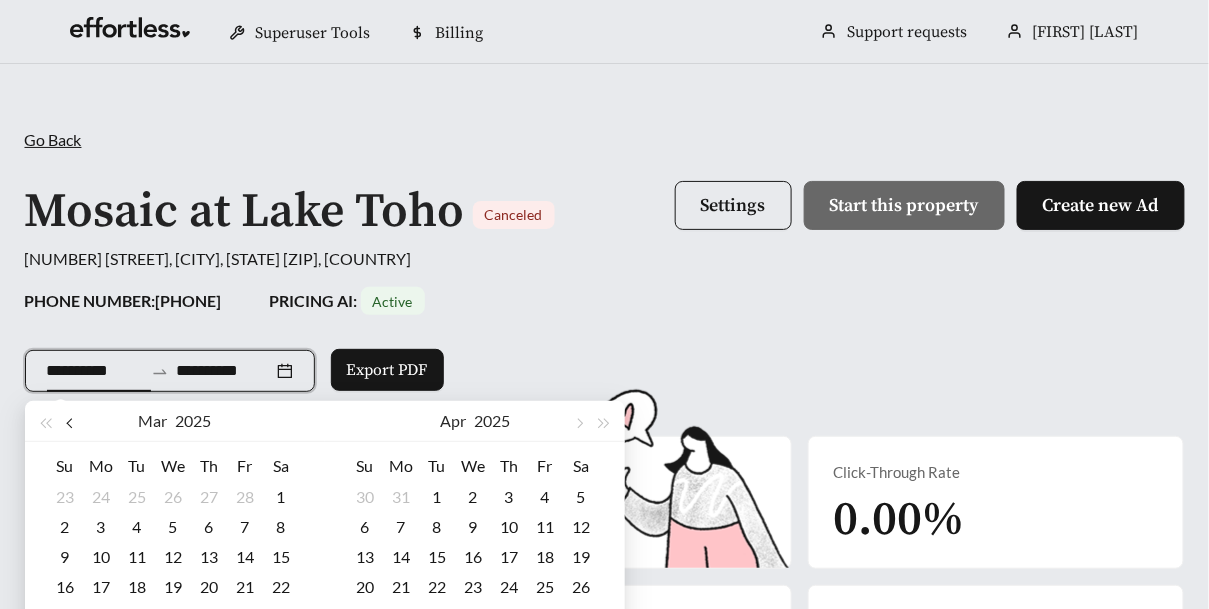 click at bounding box center (71, 424) 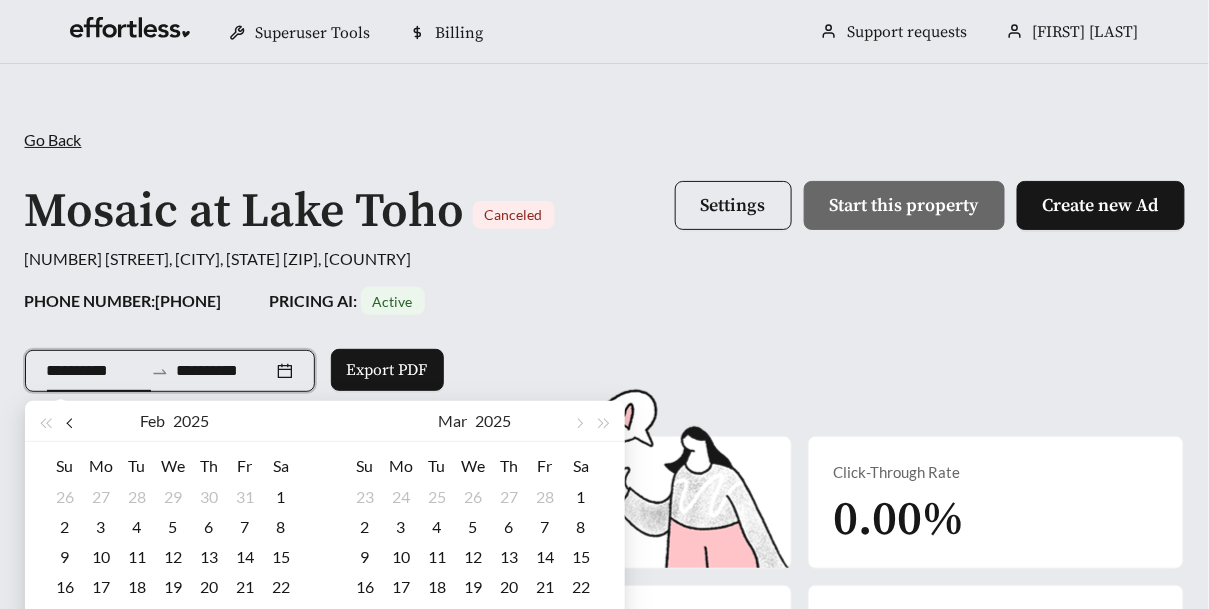click at bounding box center [71, 424] 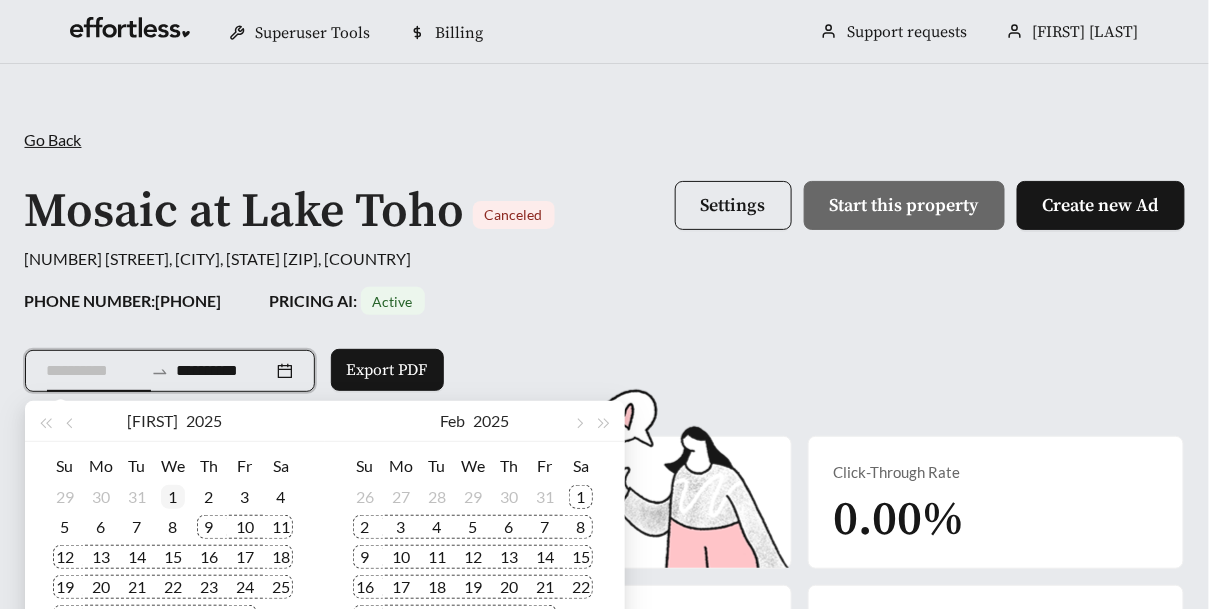 type on "**********" 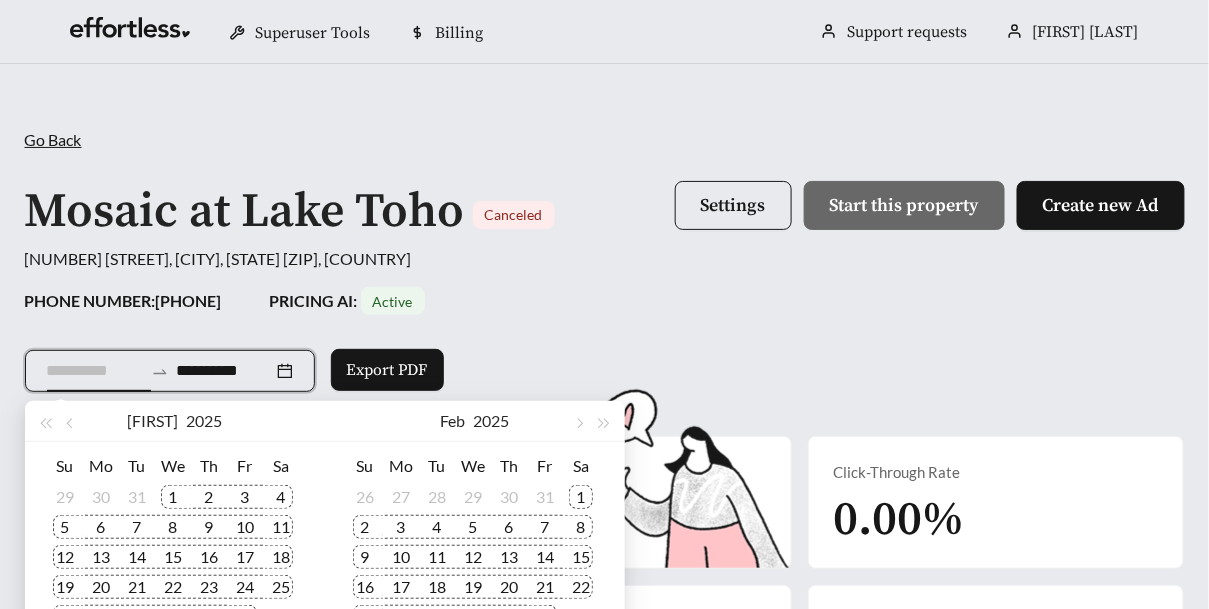 click on "1" at bounding box center (173, 497) 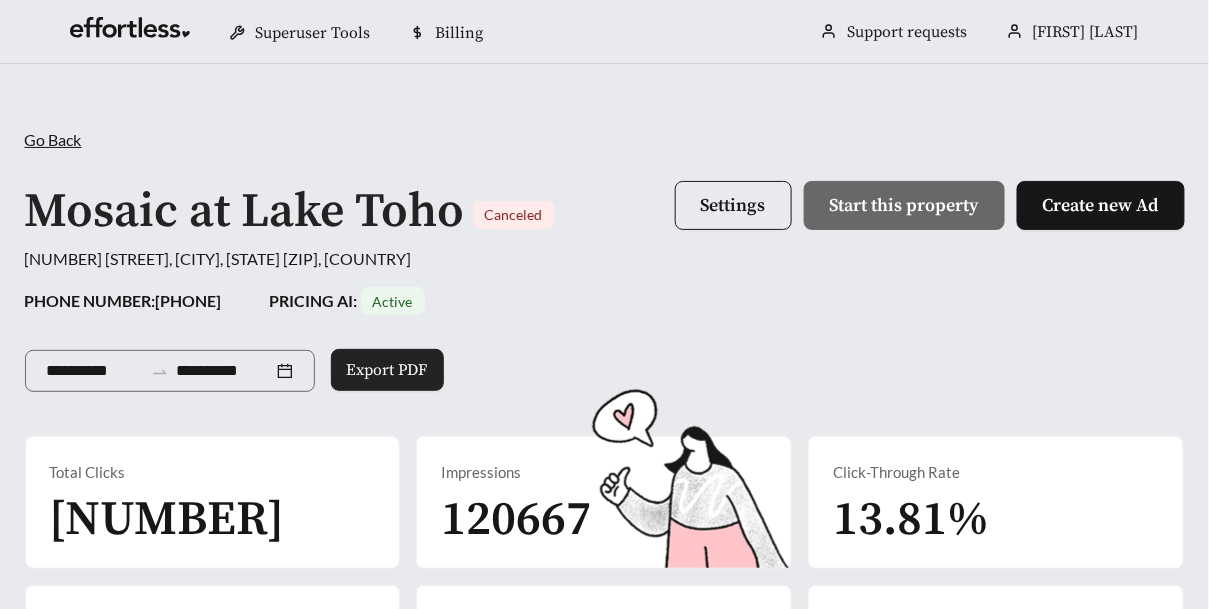 click on "Export PDF" at bounding box center (387, 370) 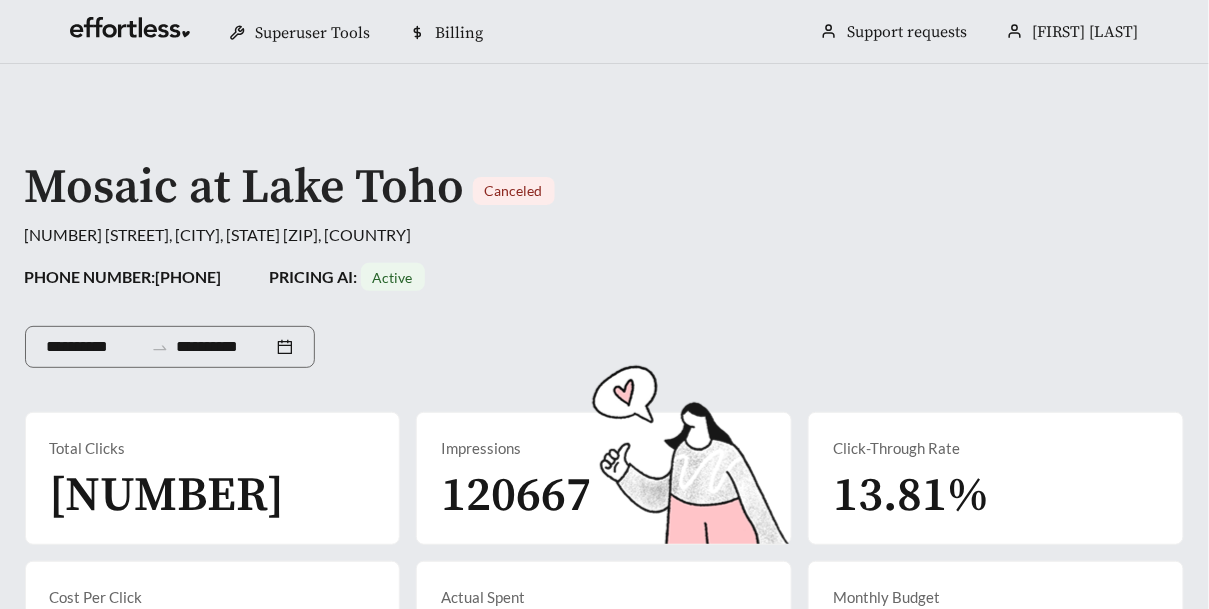 scroll, scrollTop: 0, scrollLeft: 0, axis: both 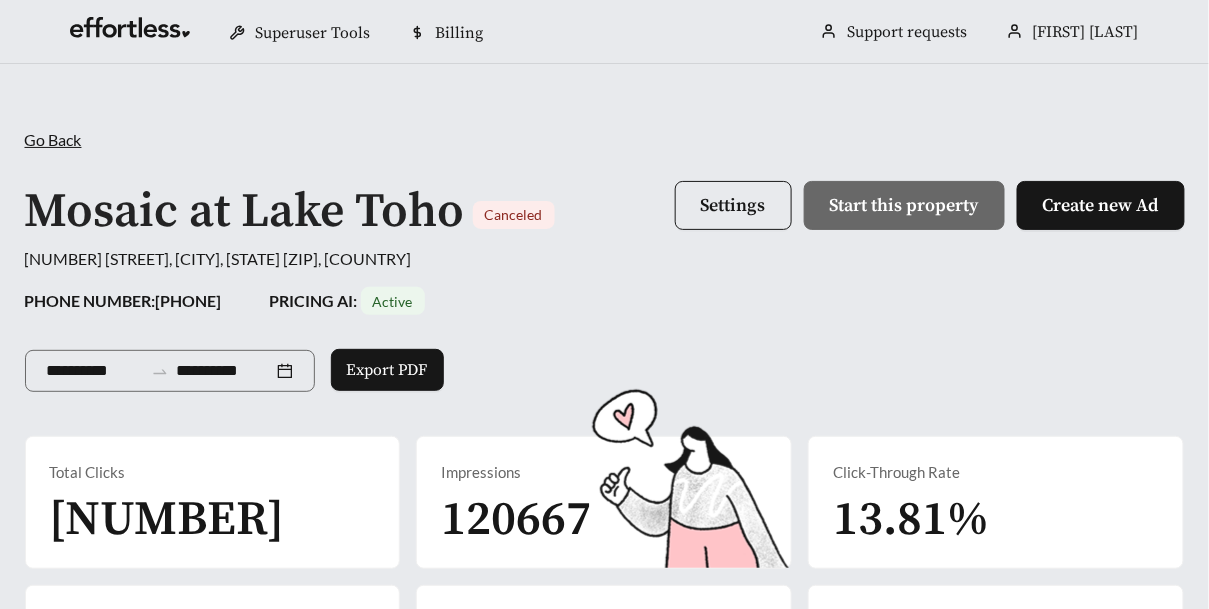 click on "[ADDRESS], [CITY], [STATE] [POSTAL_CODE] [PHONE_NUMBER]" at bounding box center (604, 418) 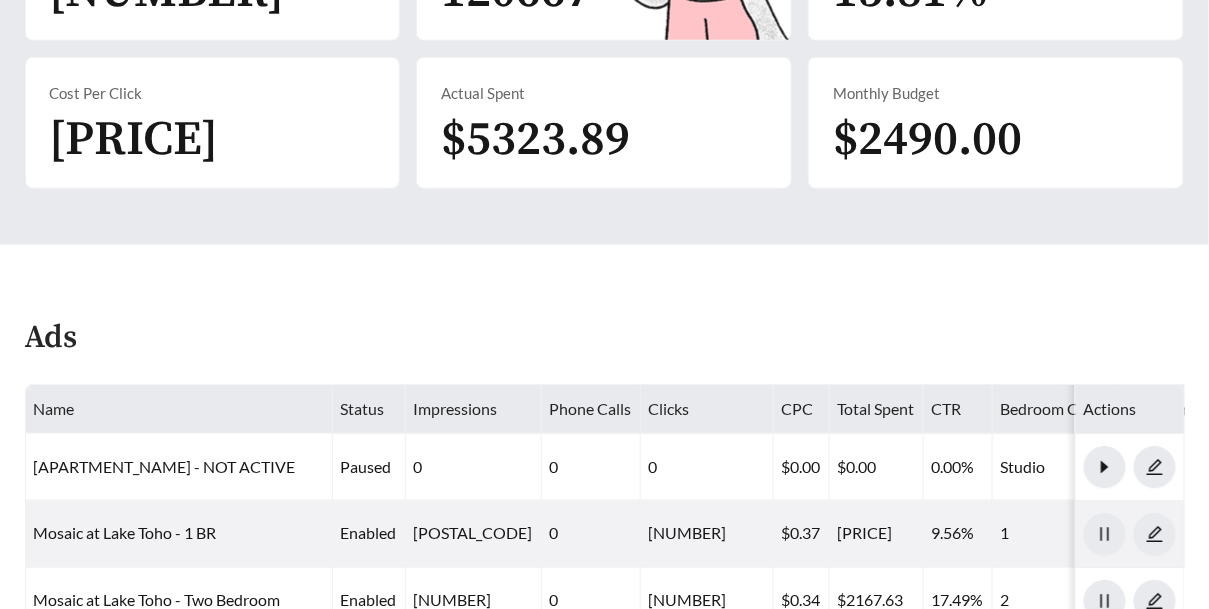 scroll, scrollTop: 0, scrollLeft: 0, axis: both 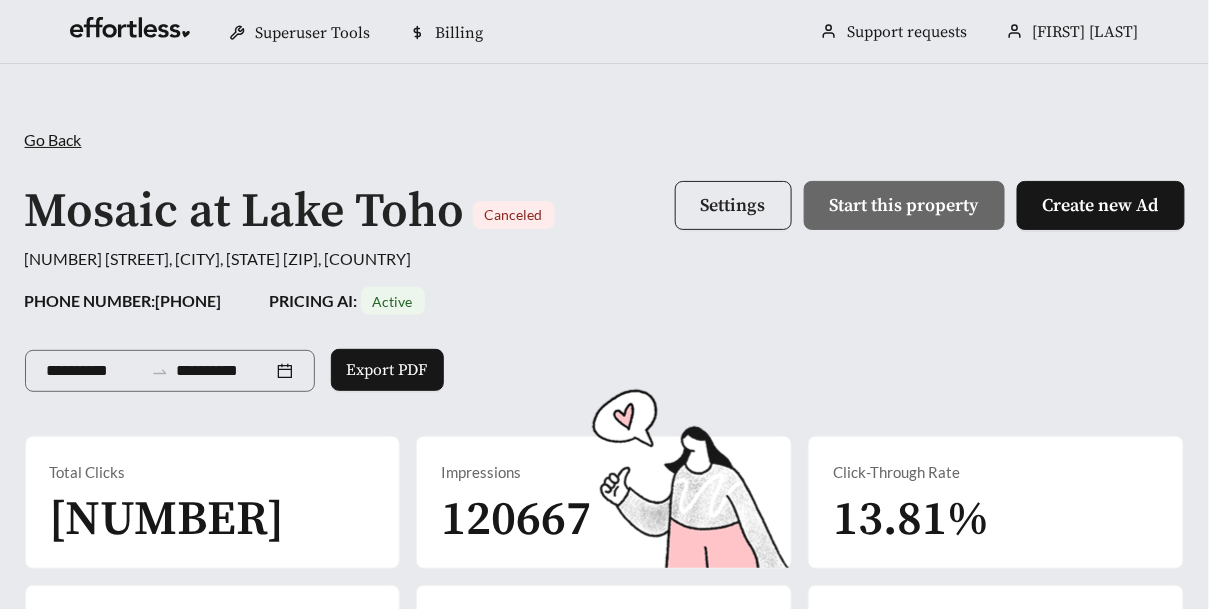 click on "Settings" at bounding box center [733, 205] 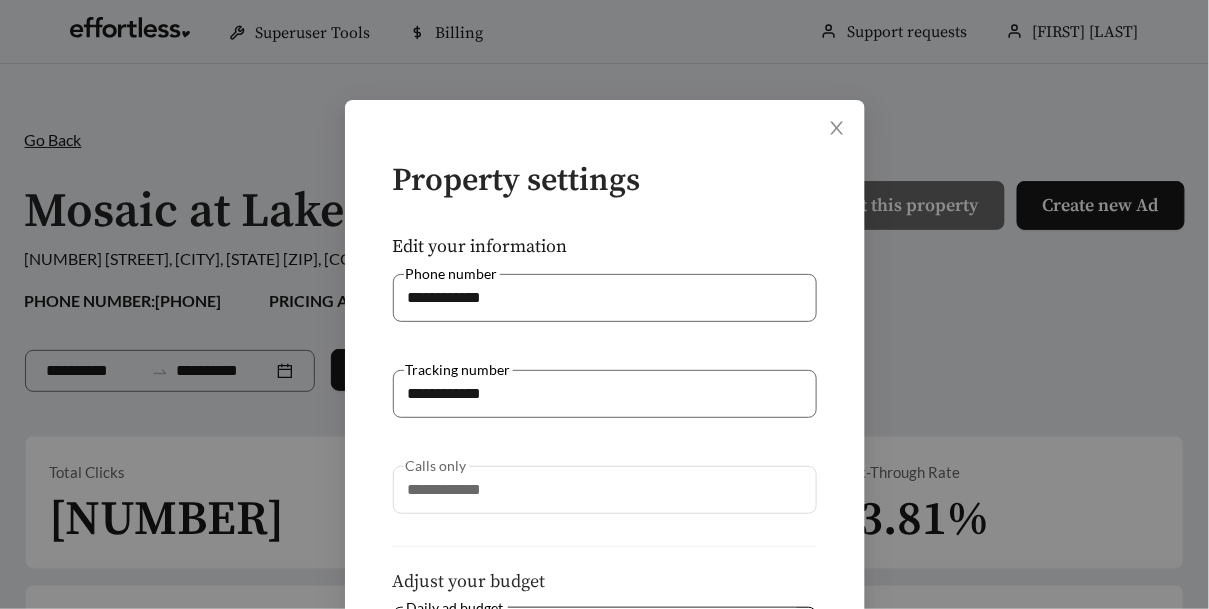scroll, scrollTop: 522, scrollLeft: 0, axis: vertical 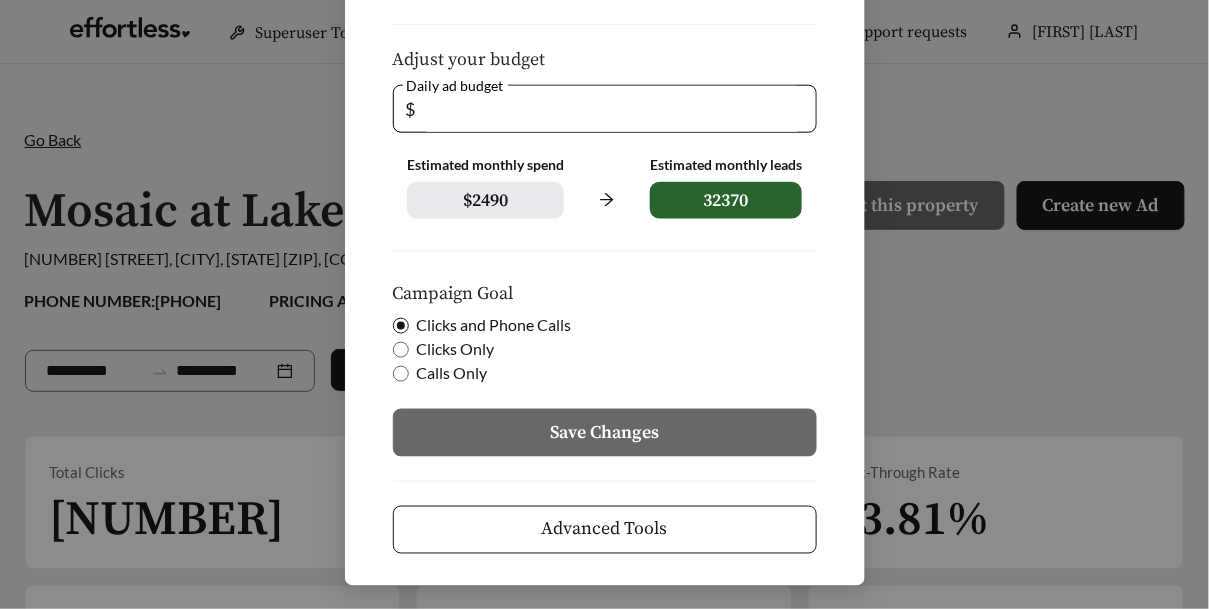 click on "Advanced Tools" at bounding box center [605, 529] 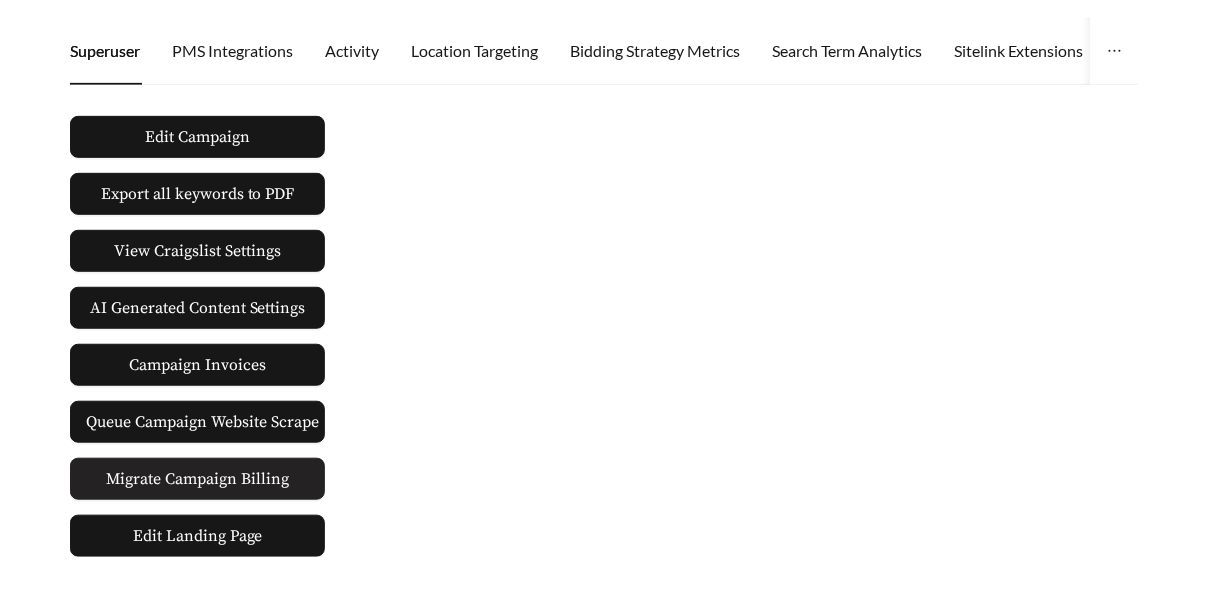 scroll, scrollTop: 156, scrollLeft: 0, axis: vertical 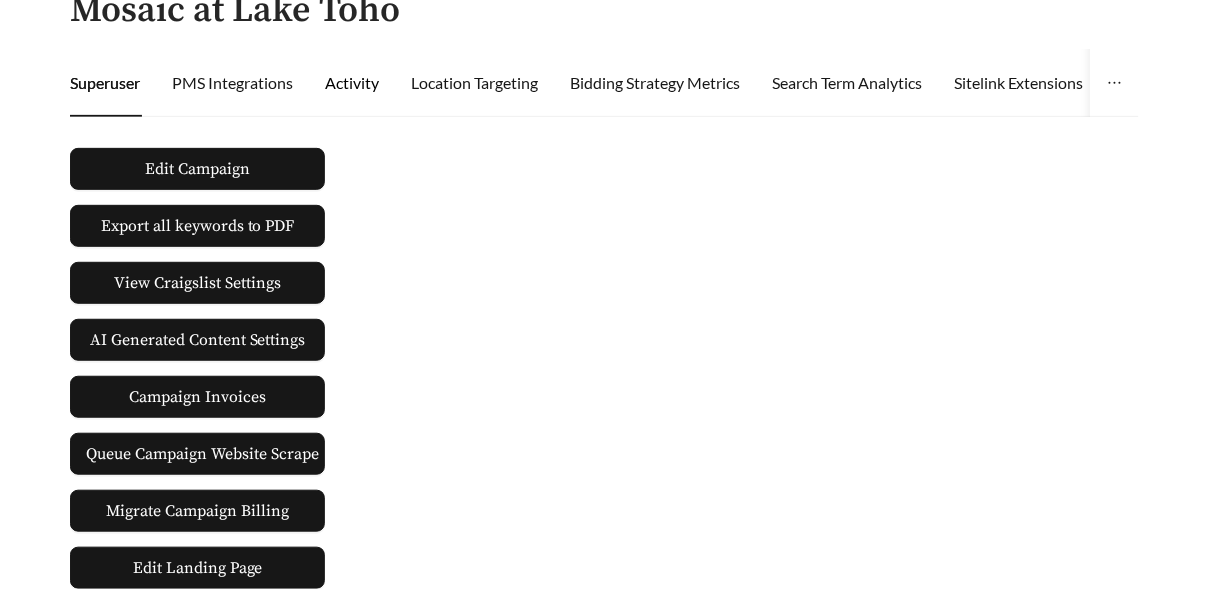 click on "Activity" at bounding box center [352, 83] 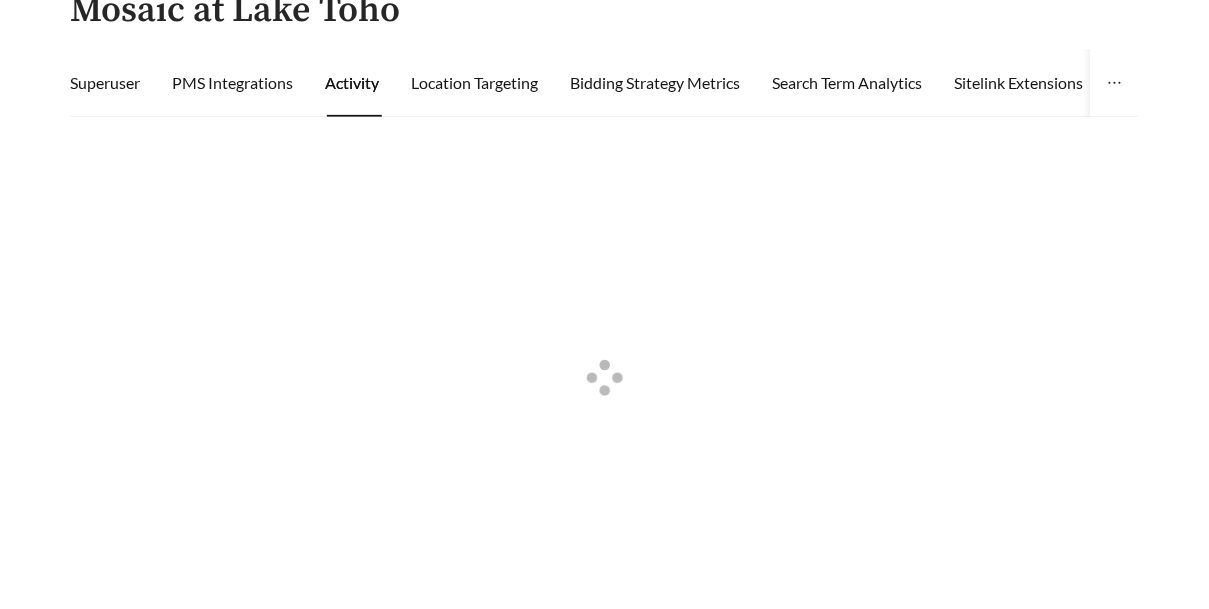 scroll, scrollTop: 0, scrollLeft: 0, axis: both 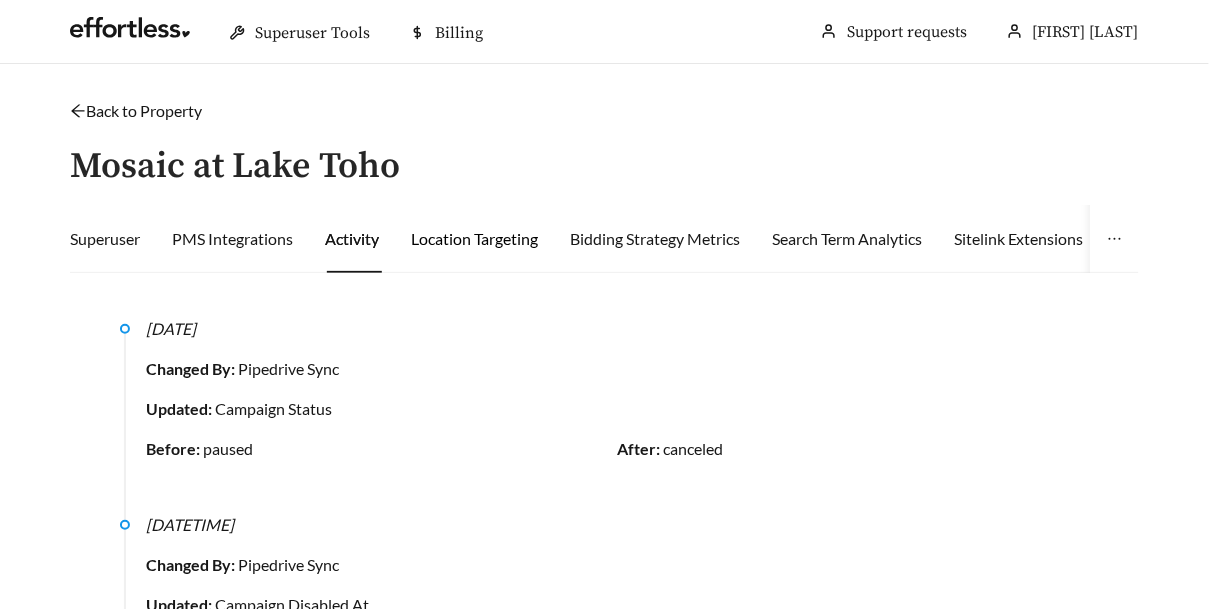 click on "Location Targeting" at bounding box center [474, 239] 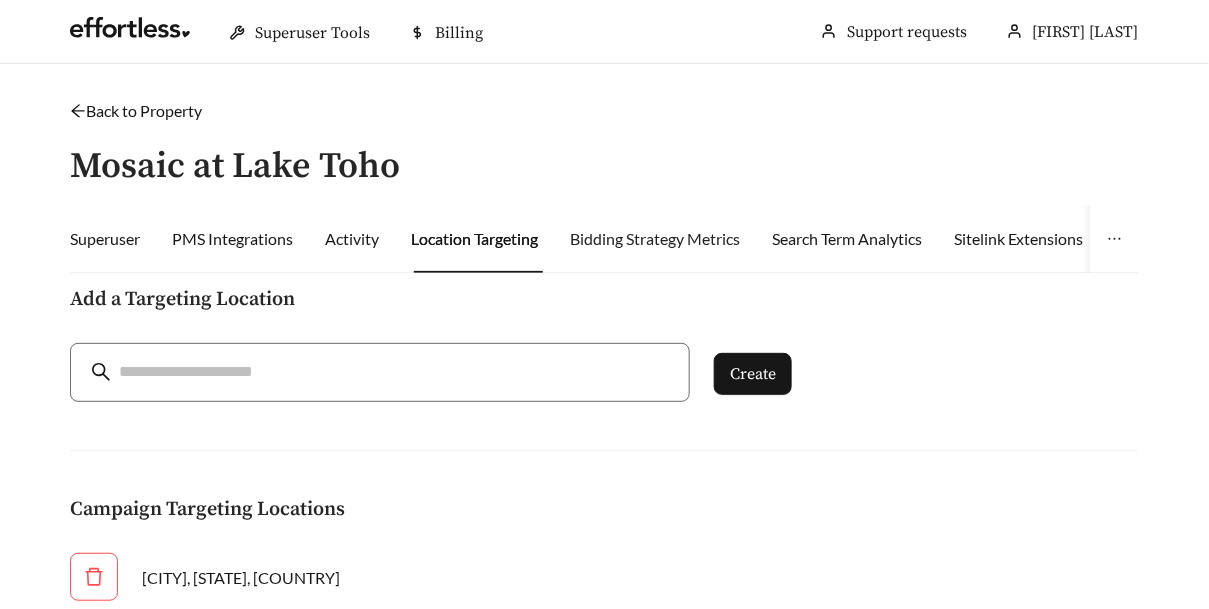 click on "Bidding Strategy Metrics" at bounding box center [655, 239] 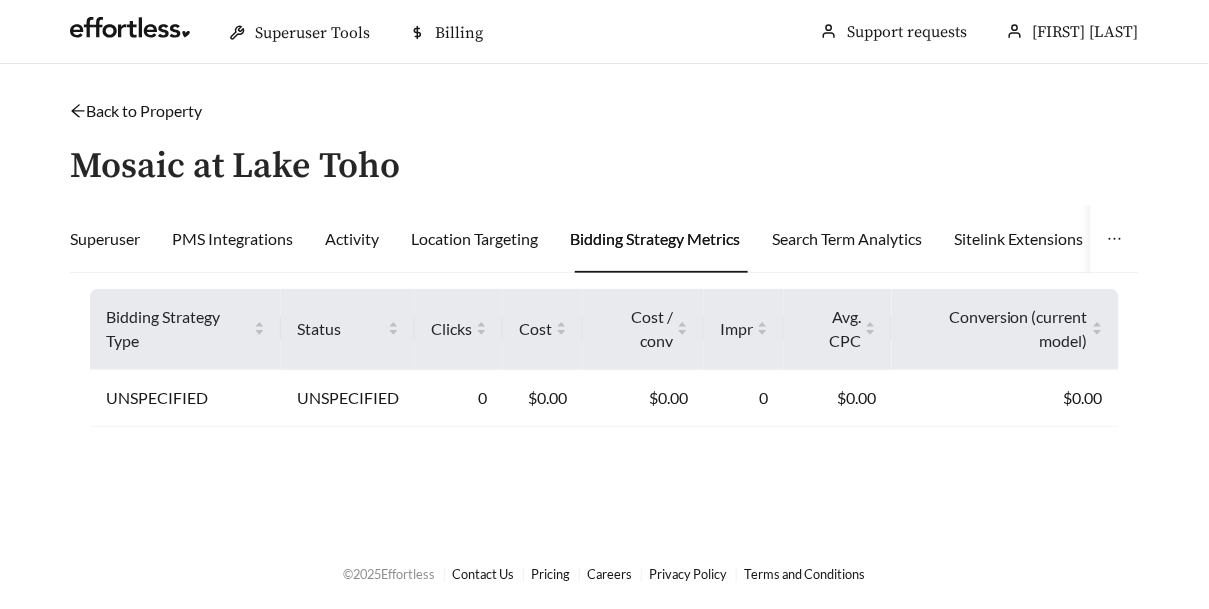 click on "Back to Property" at bounding box center [136, 110] 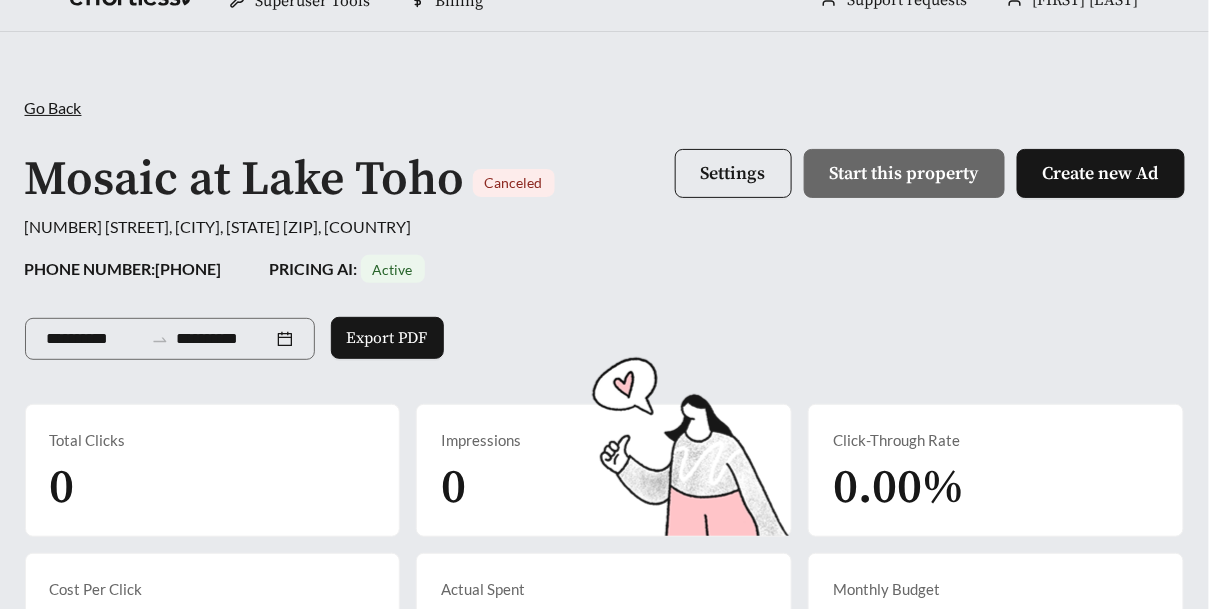 scroll, scrollTop: 43, scrollLeft: 0, axis: vertical 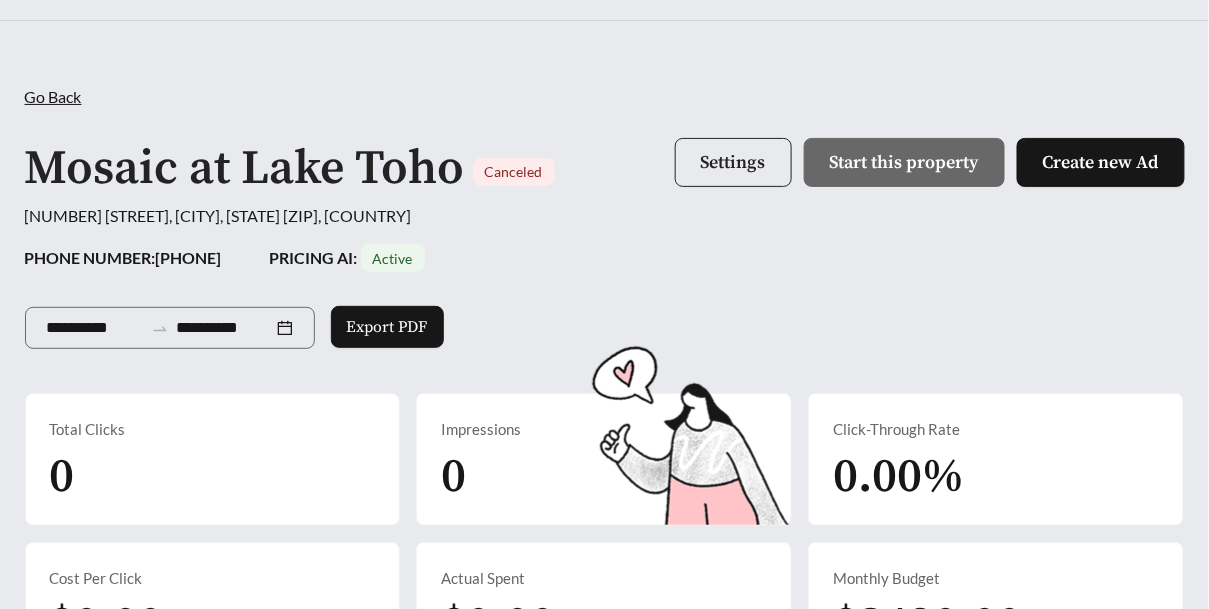 click on "Settings" at bounding box center (733, 162) 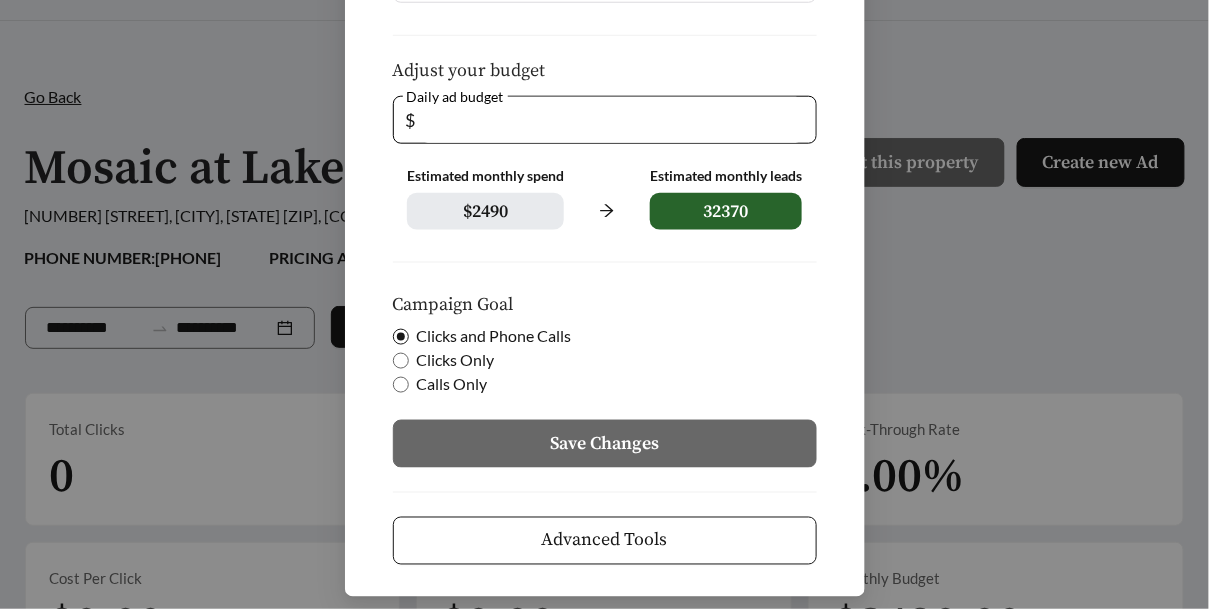 scroll, scrollTop: 522, scrollLeft: 0, axis: vertical 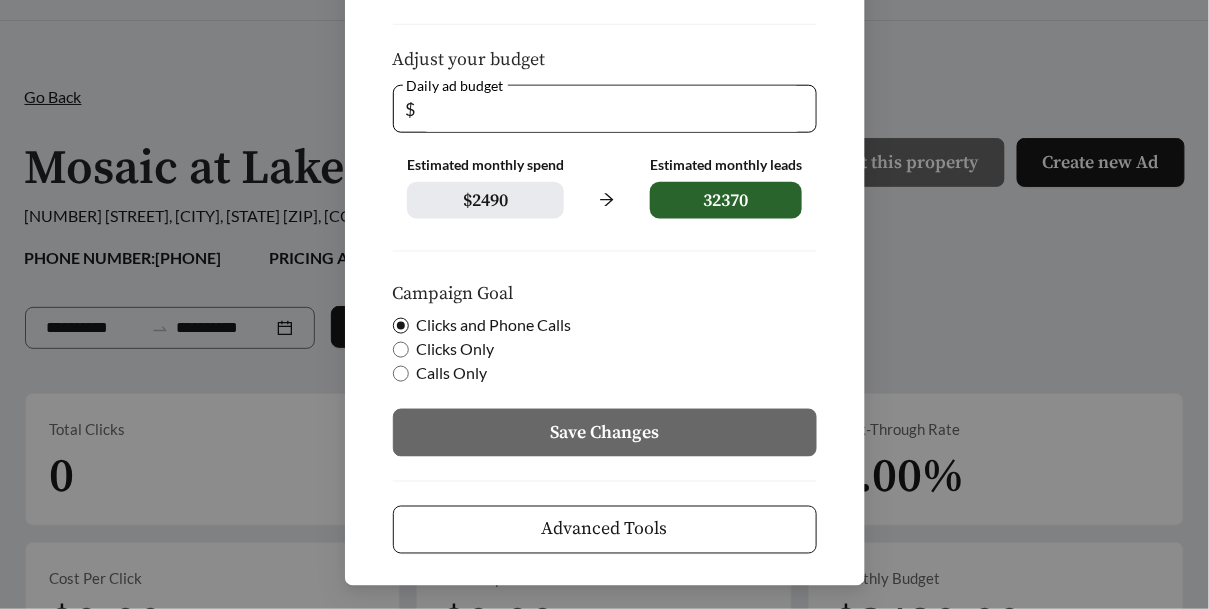 click on "Advanced Tools" at bounding box center (605, 529) 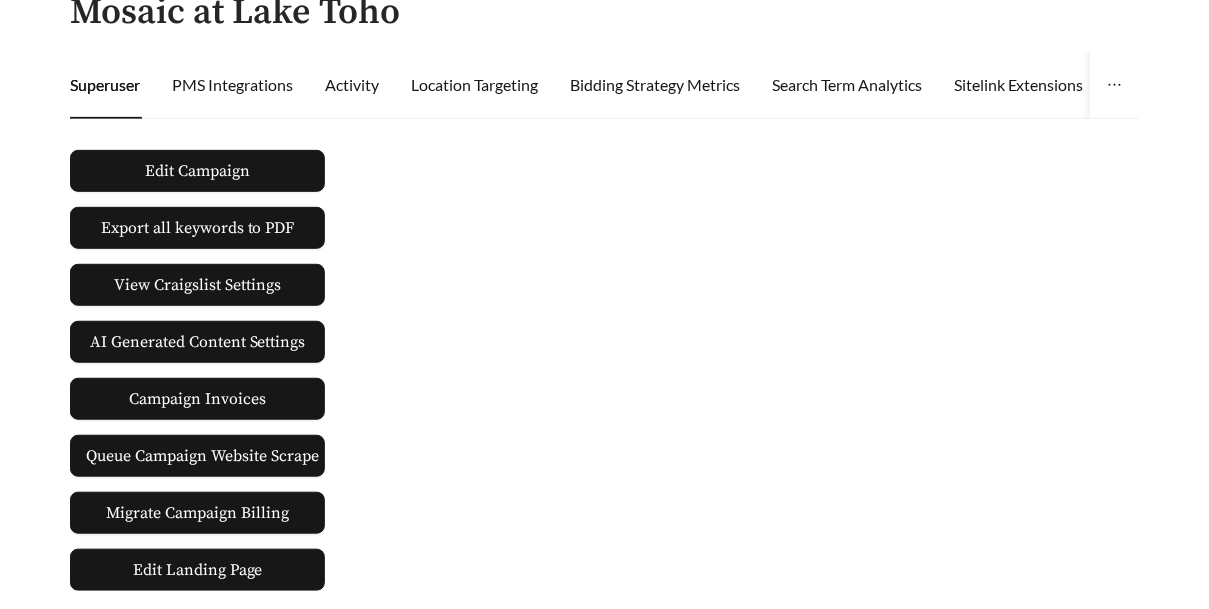 scroll, scrollTop: 130, scrollLeft: 0, axis: vertical 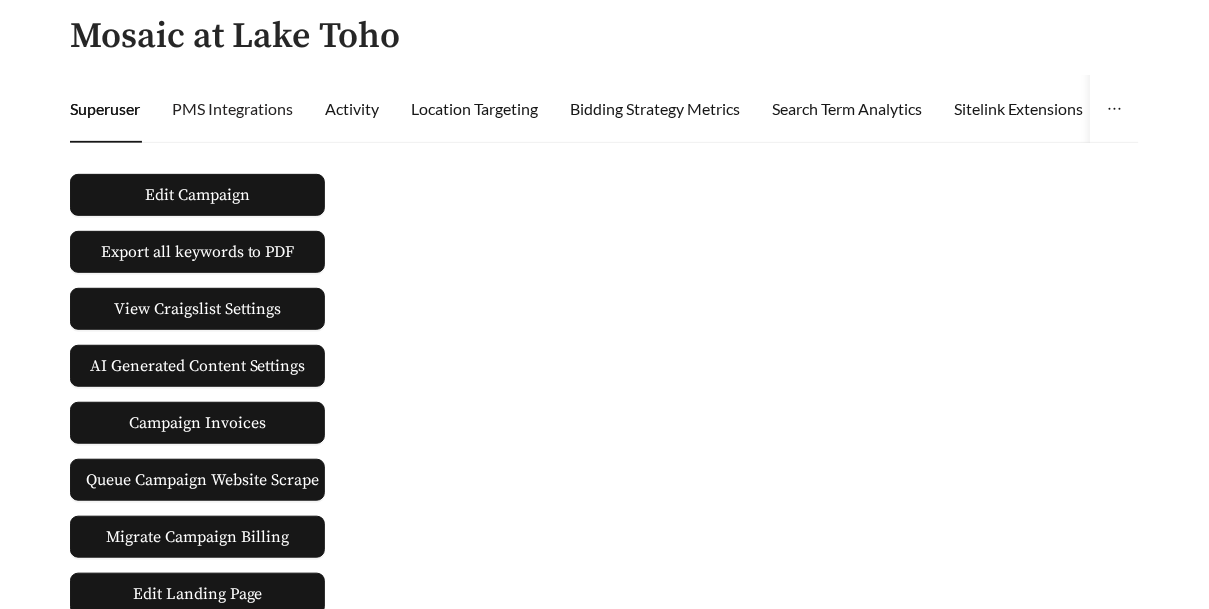click on "PMS Integrations" at bounding box center [232, 109] 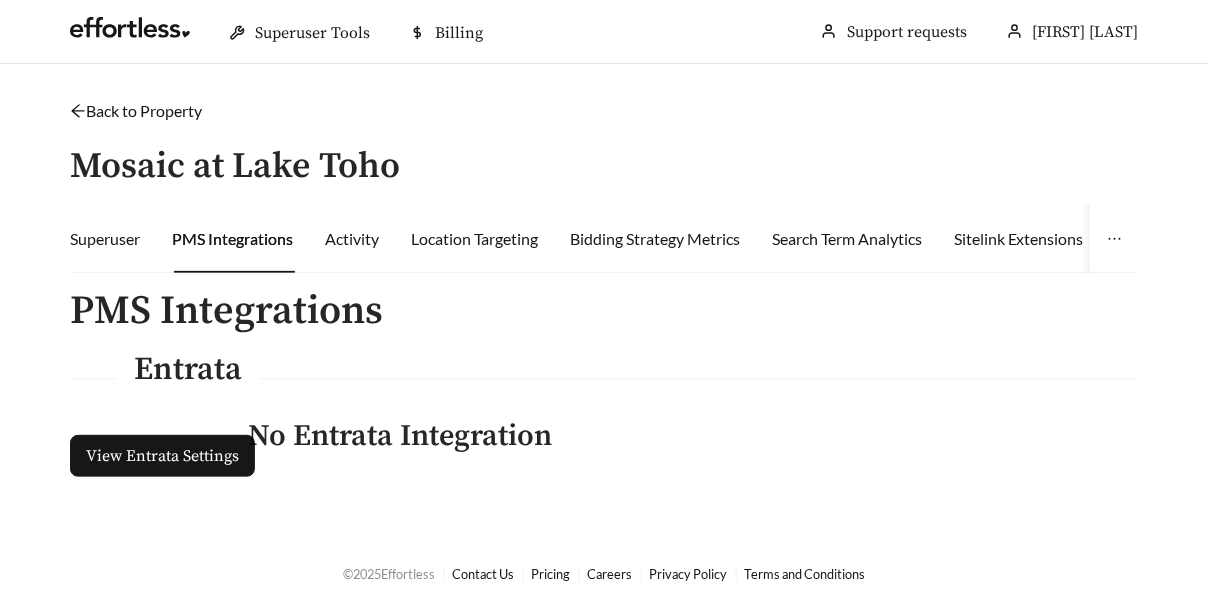scroll, scrollTop: 0, scrollLeft: 0, axis: both 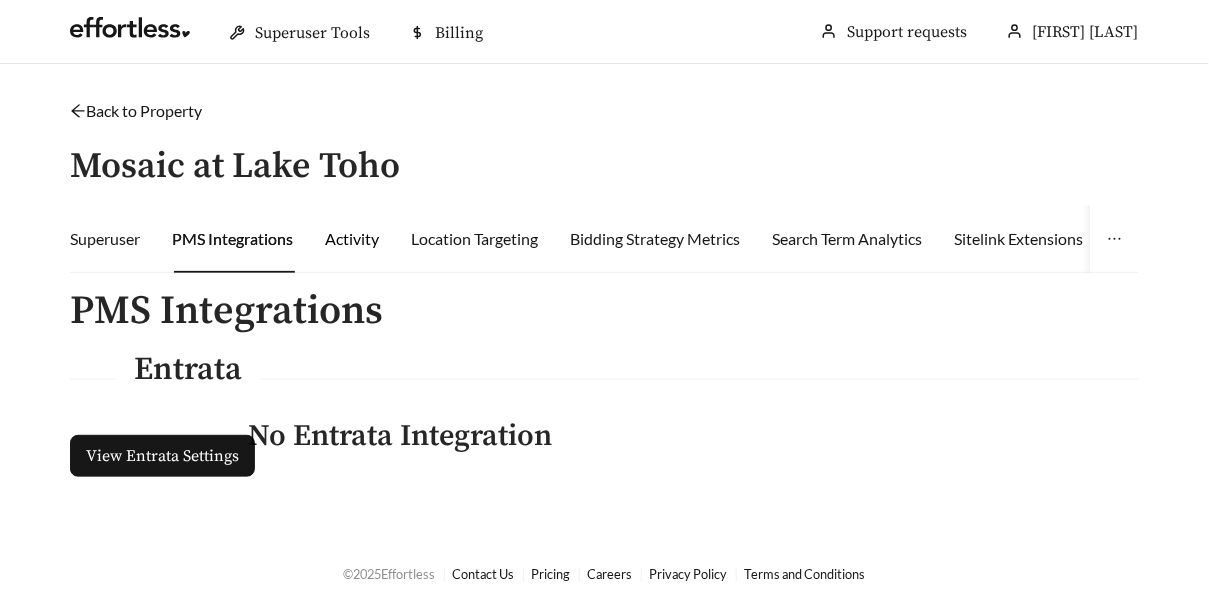 click on "Activity" at bounding box center [352, 239] 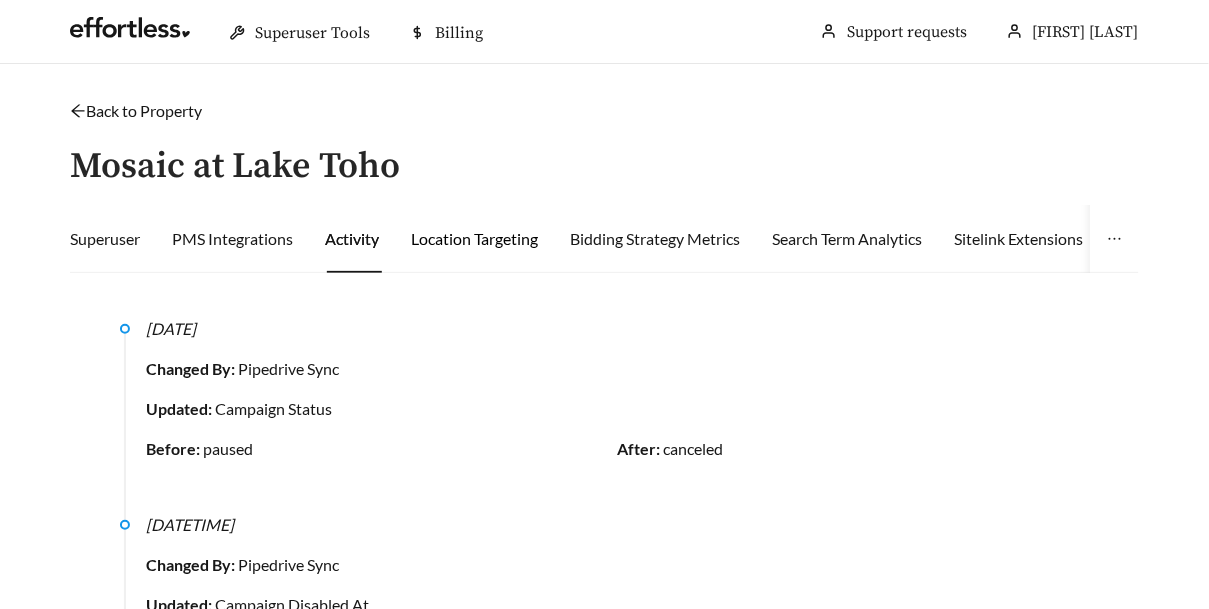 click on "Location Targeting" at bounding box center [474, 239] 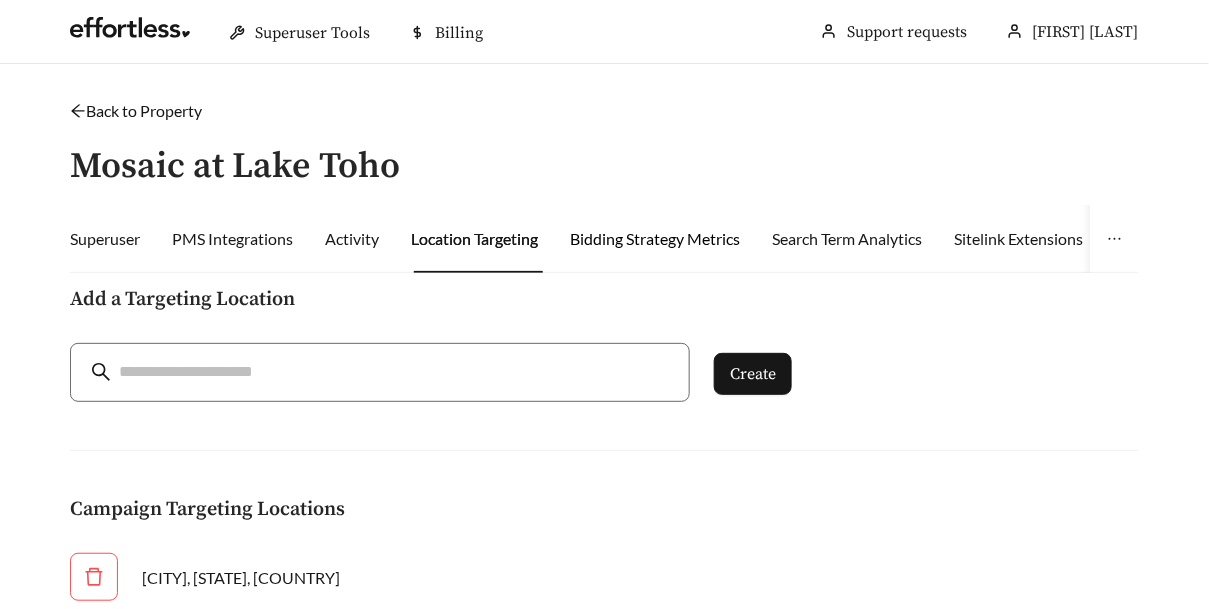 click on "Bidding Strategy Metrics" at bounding box center [655, 239] 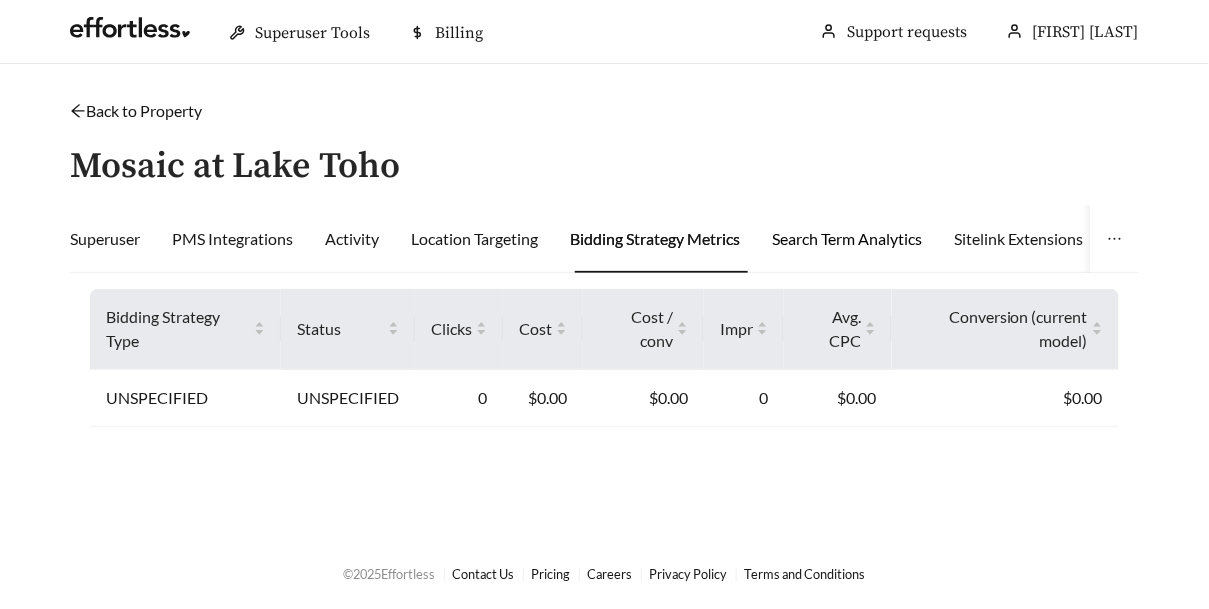 click on "Search Term Analytics" at bounding box center [847, 239] 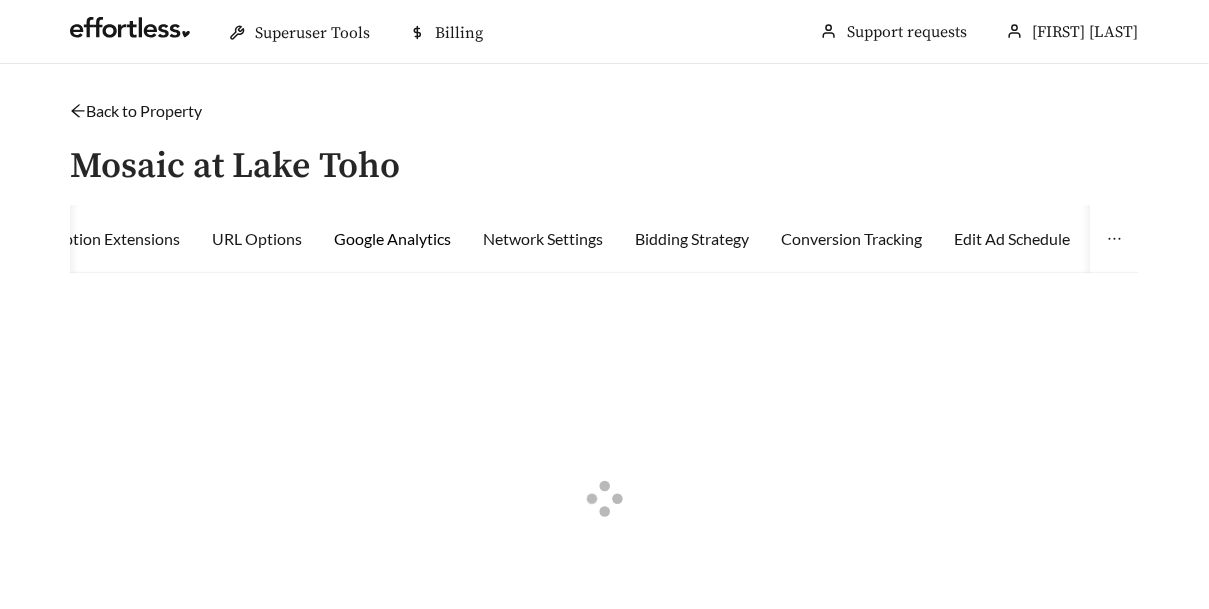 click on "Google Analytics" at bounding box center [392, 239] 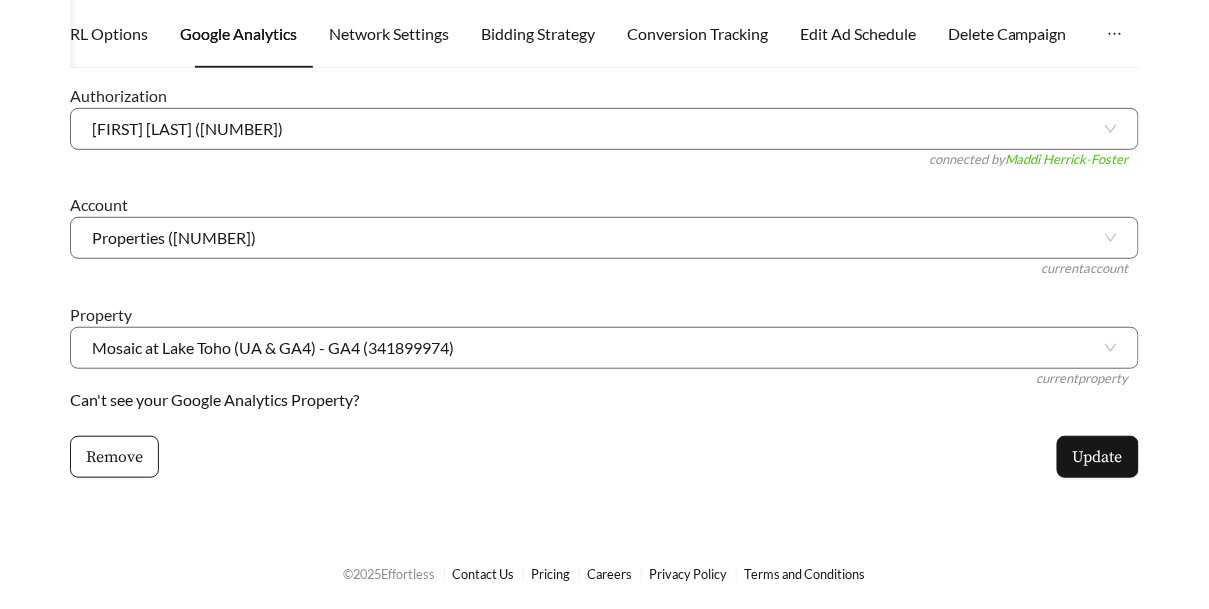 scroll, scrollTop: 0, scrollLeft: 0, axis: both 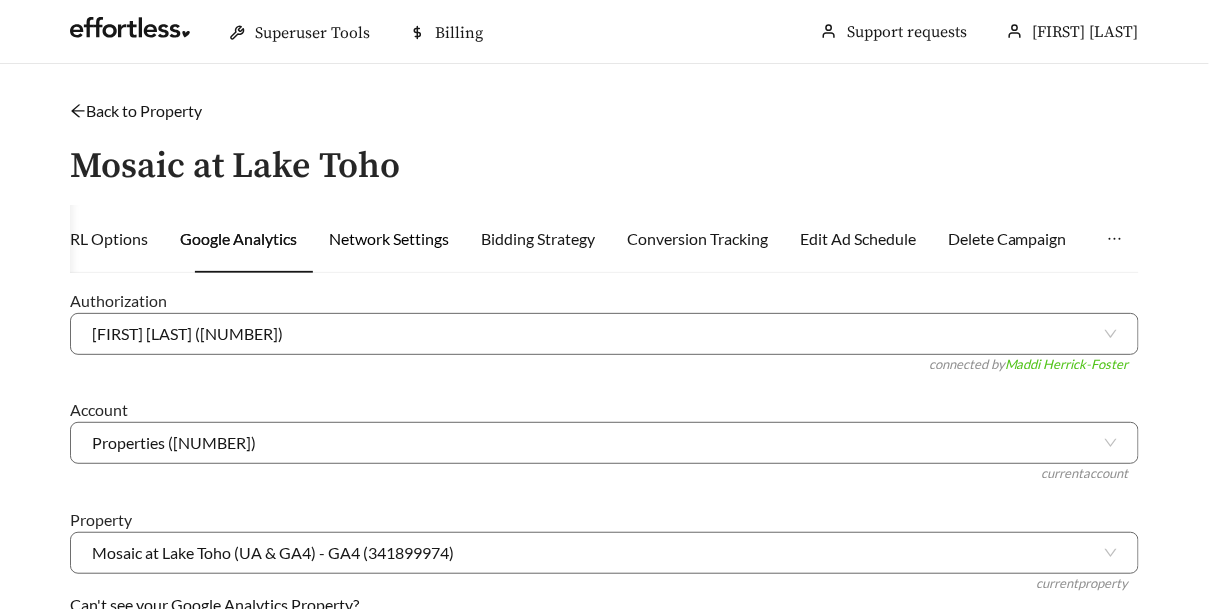 click on "Network Settings" at bounding box center (389, 239) 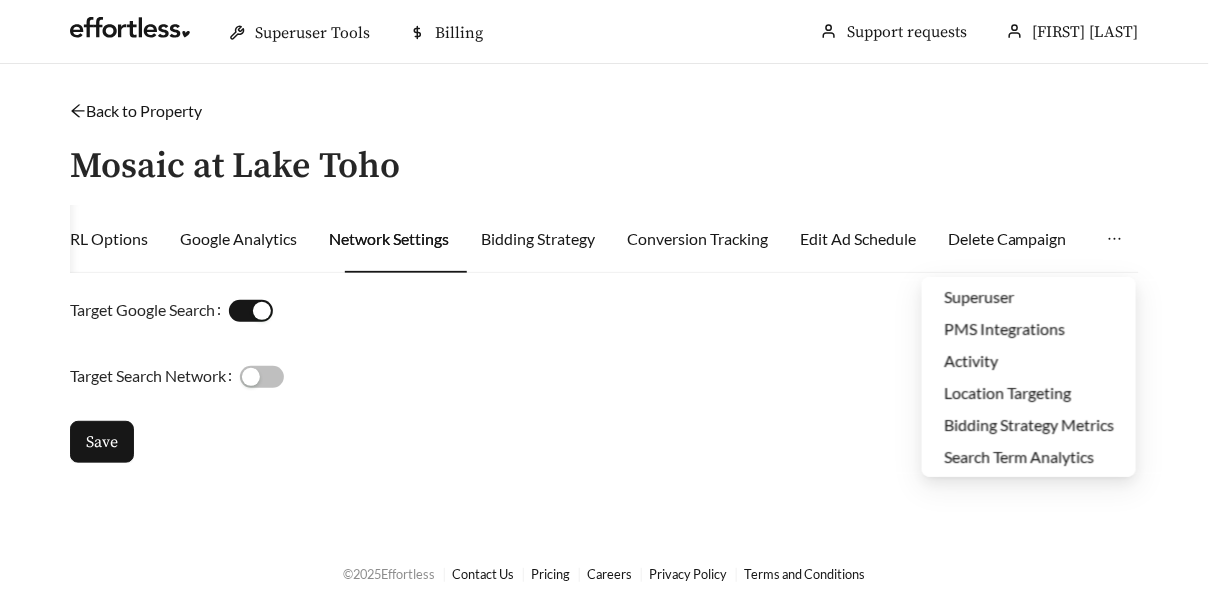 click 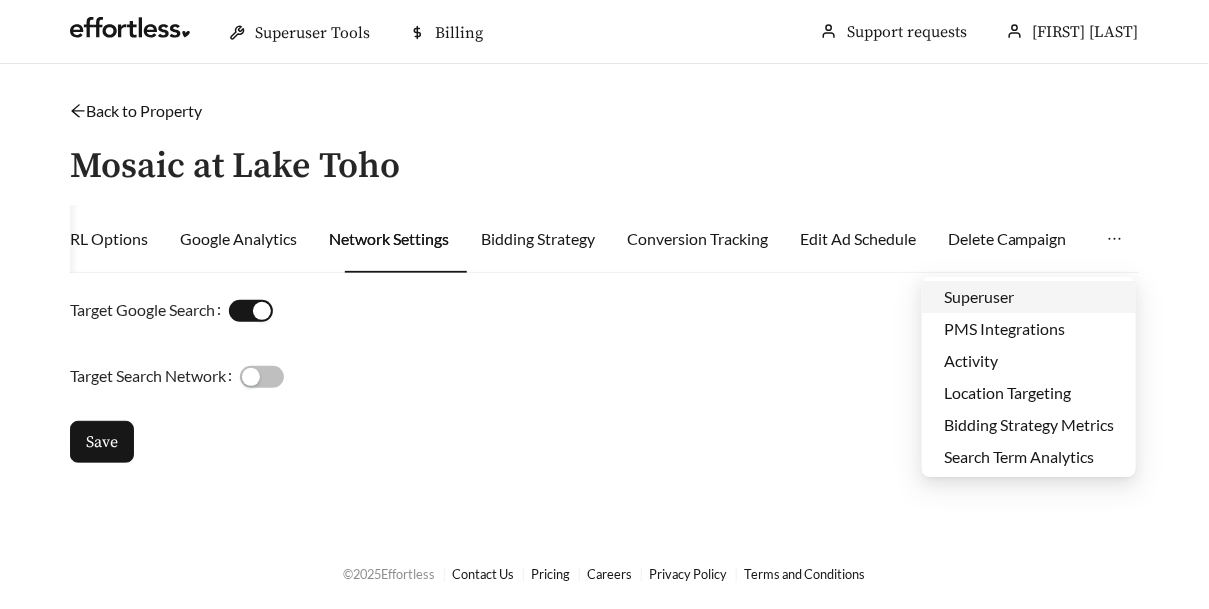 click on "Superuser" at bounding box center (1029, 297) 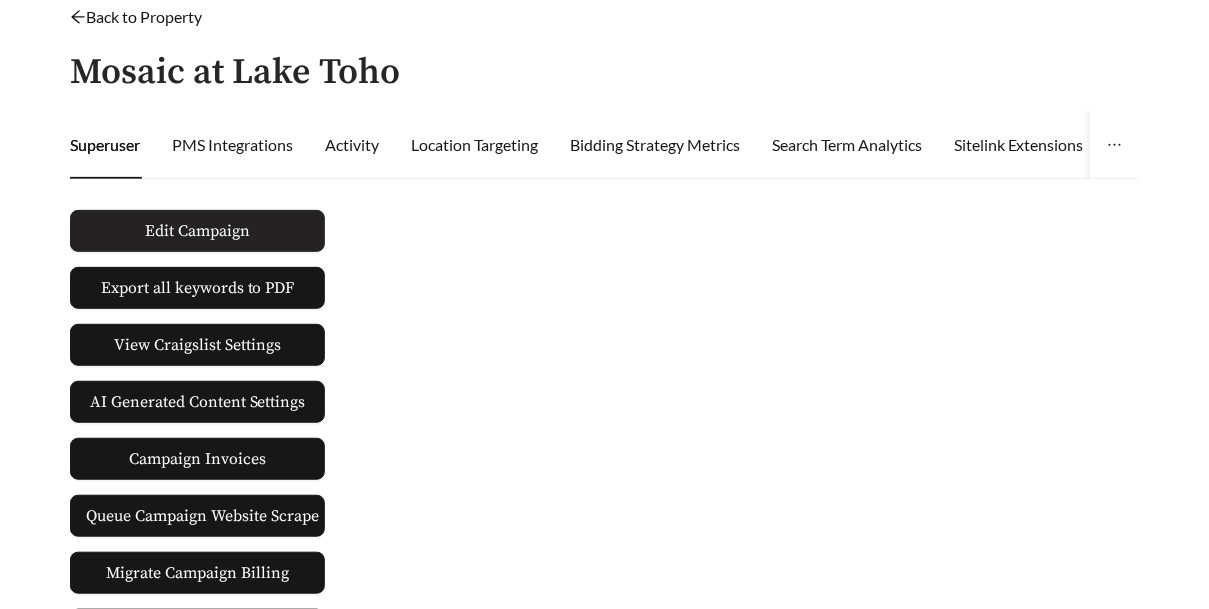 scroll, scrollTop: 98, scrollLeft: 0, axis: vertical 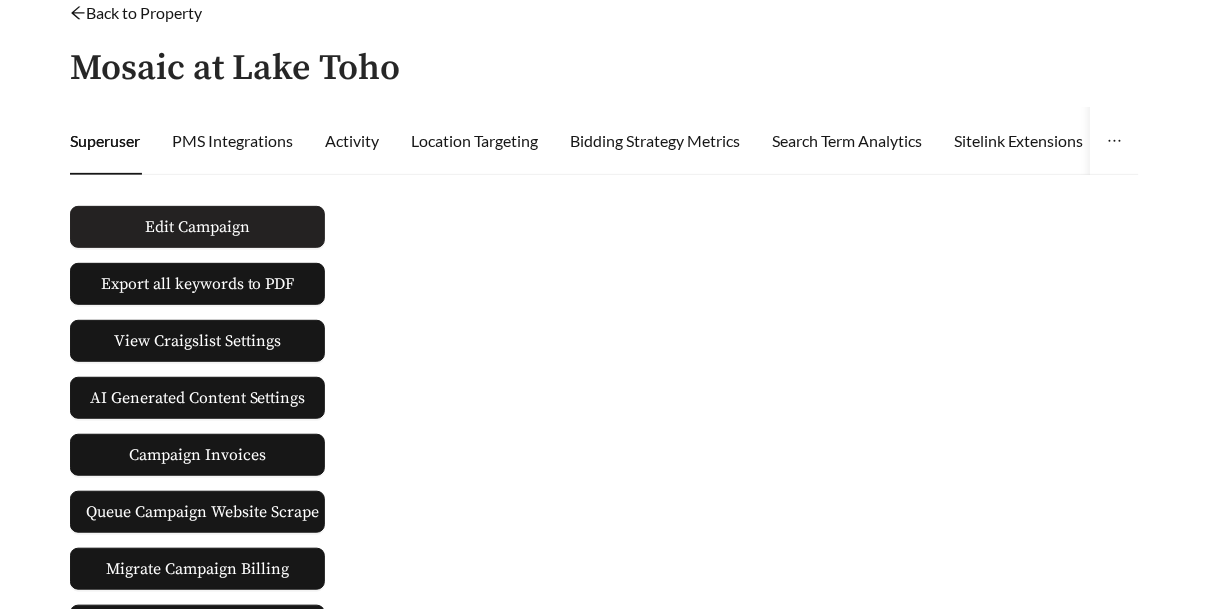 click on "Edit Campaign" at bounding box center [197, 227] 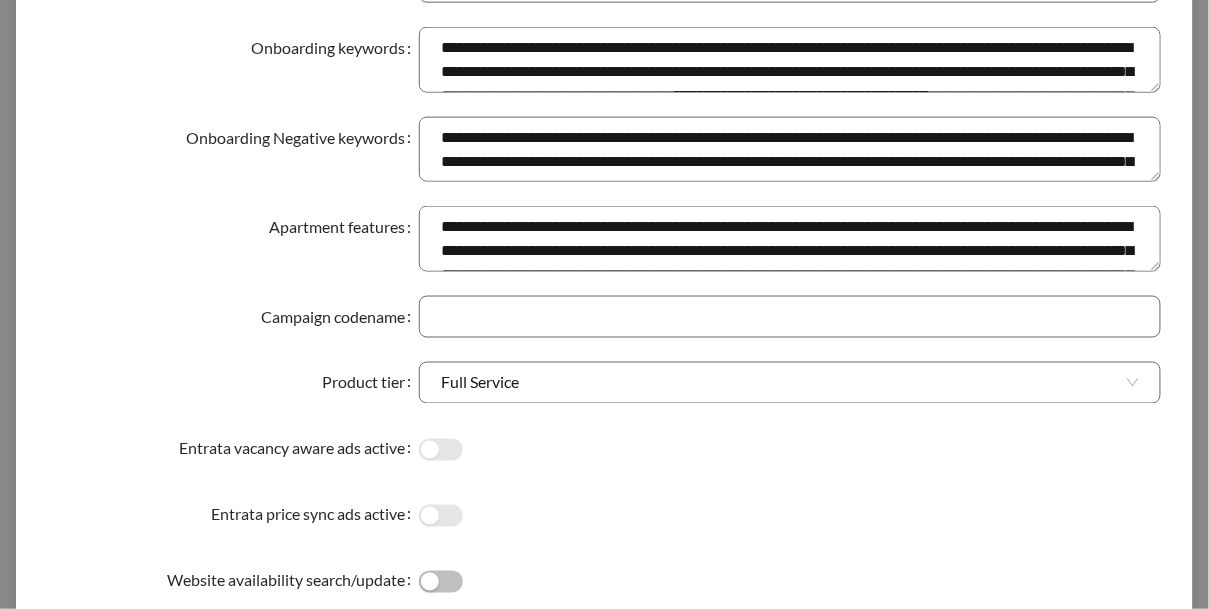 scroll, scrollTop: 1253, scrollLeft: 0, axis: vertical 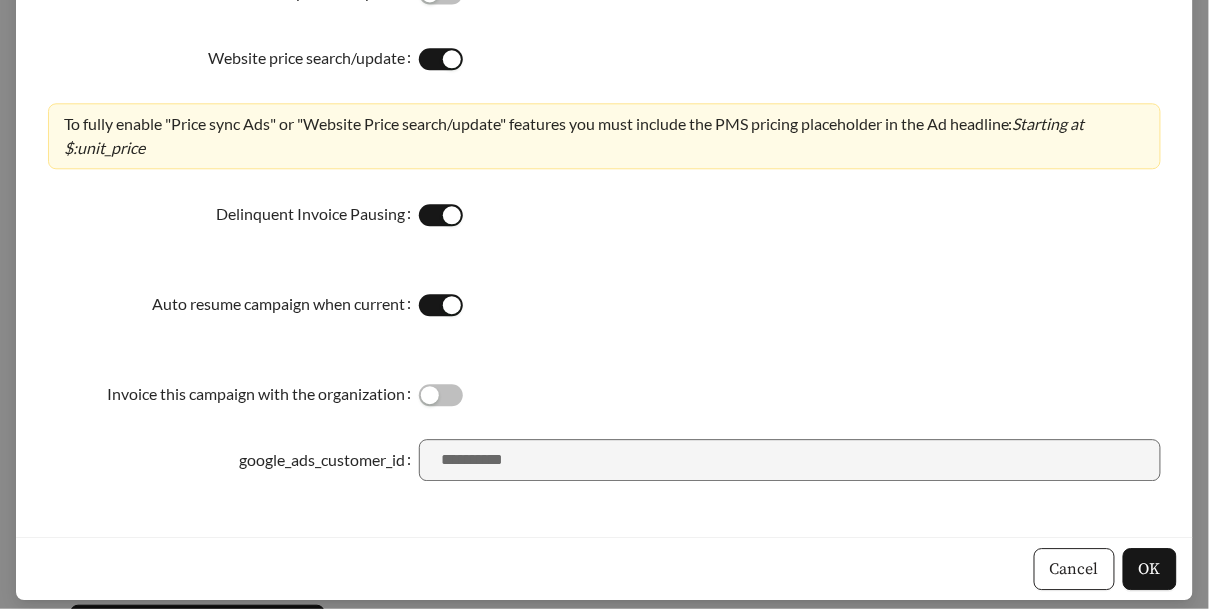 click on "Cancel" at bounding box center [1074, 569] 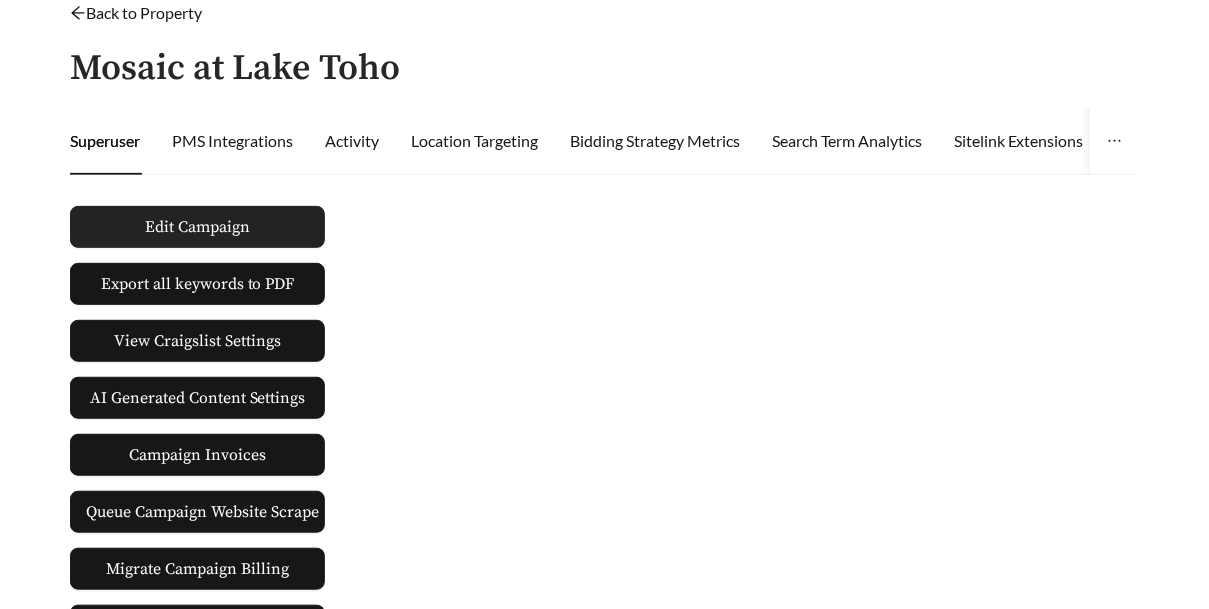 scroll, scrollTop: 0, scrollLeft: 0, axis: both 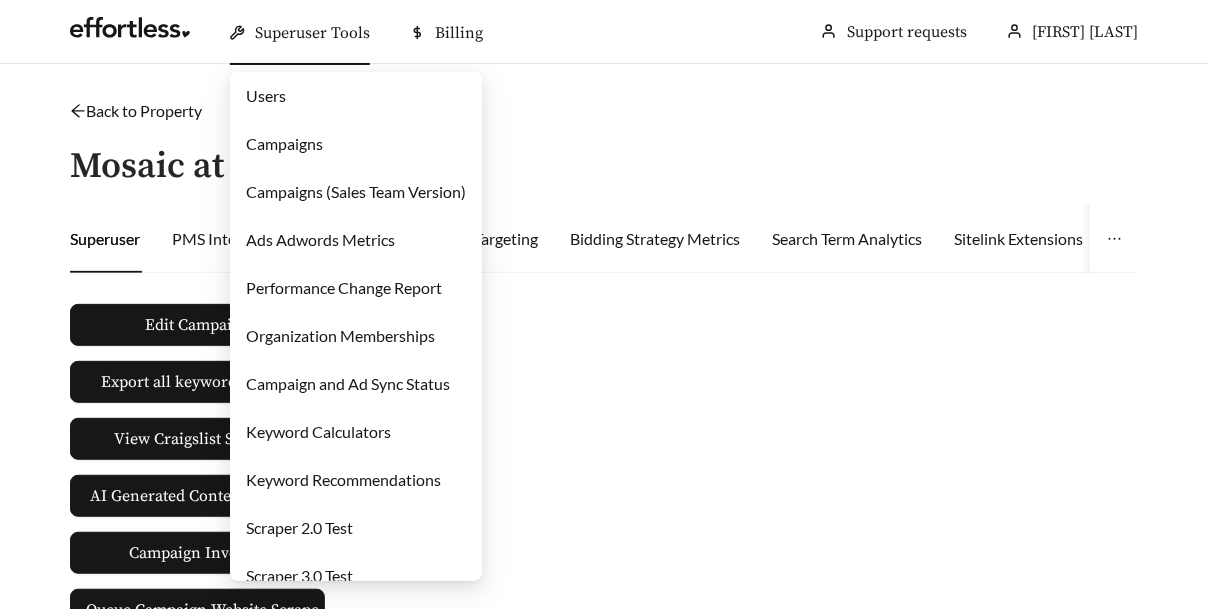 click on "Users" at bounding box center [266, 95] 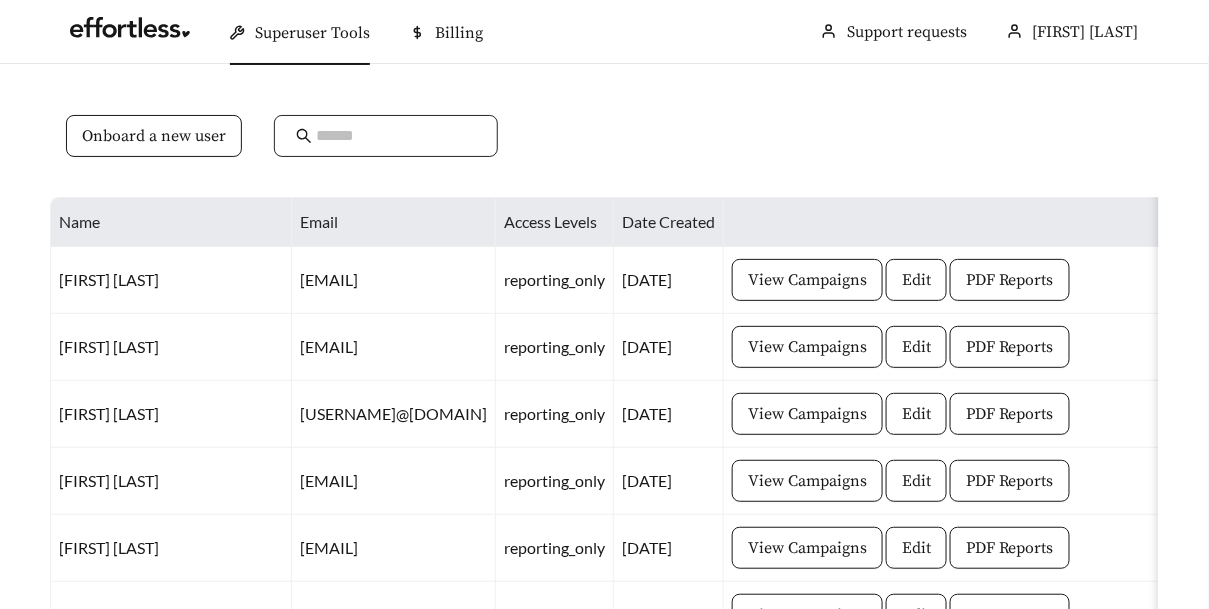 click at bounding box center [396, 136] 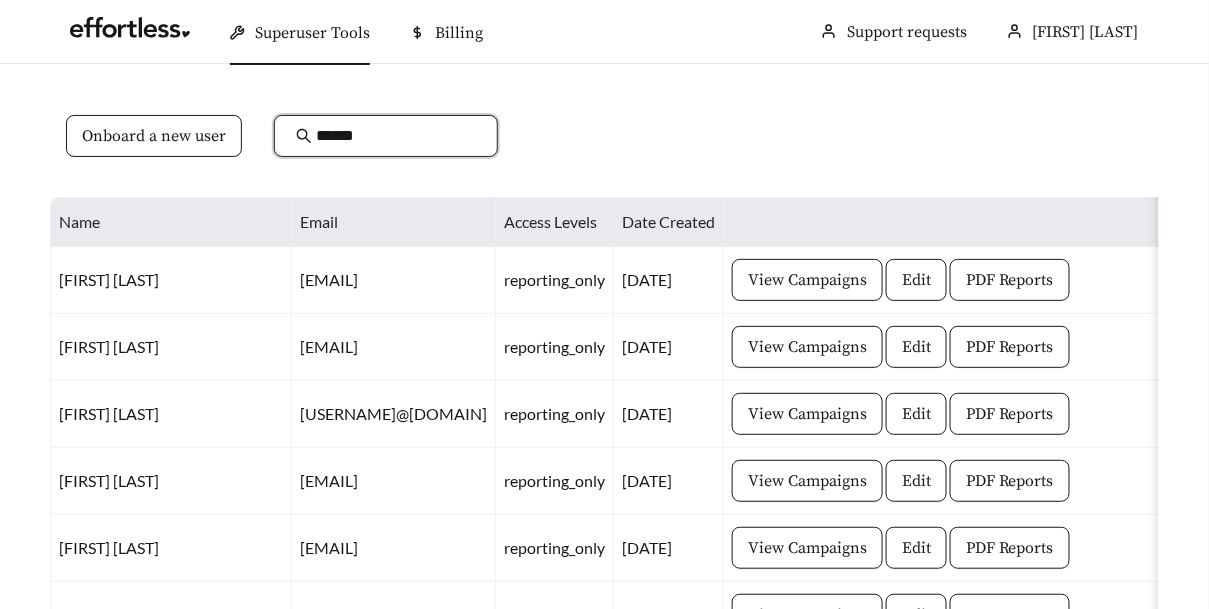 type on "******" 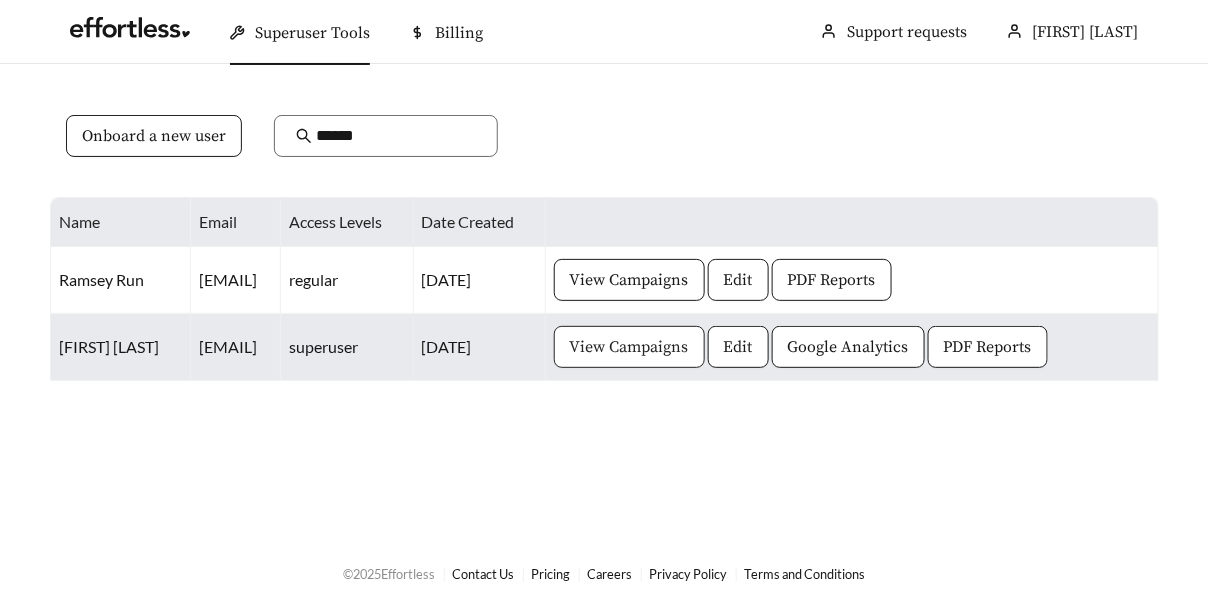 click on "View Campaigns" at bounding box center [629, 347] 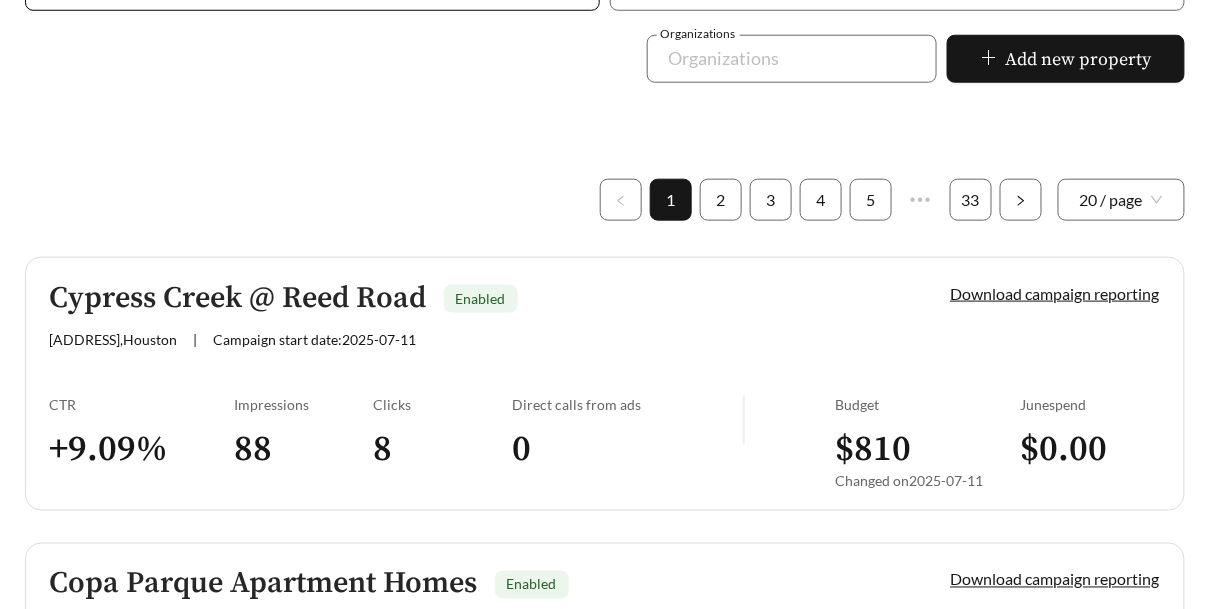 scroll, scrollTop: 534, scrollLeft: 0, axis: vertical 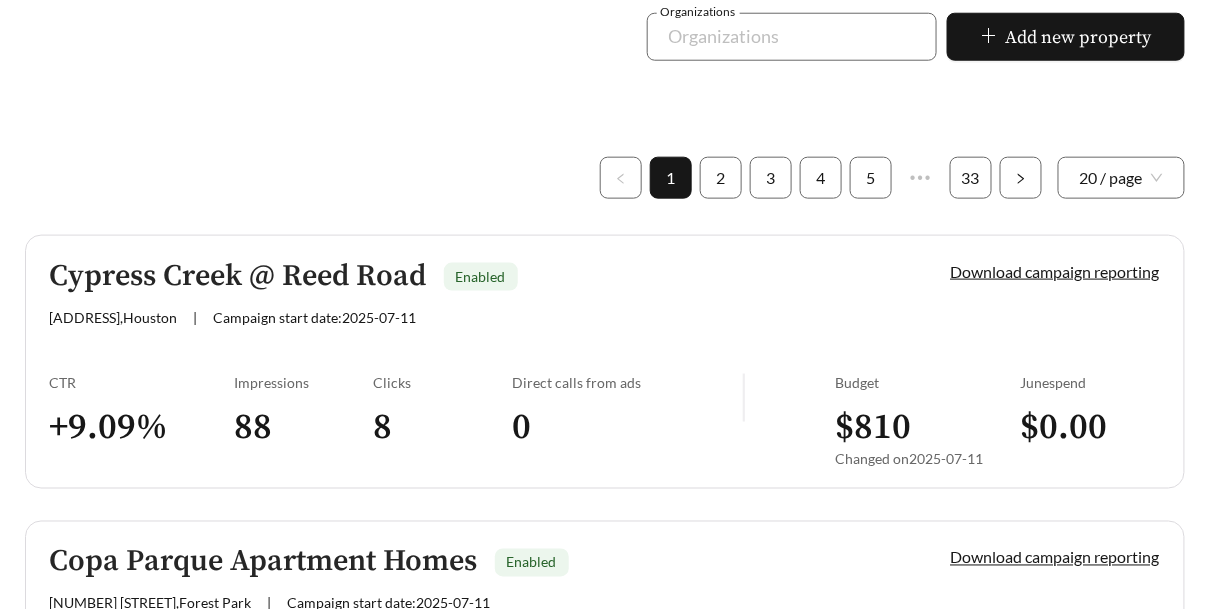 click on "Organizations   Organizations" at bounding box center (792, 49) 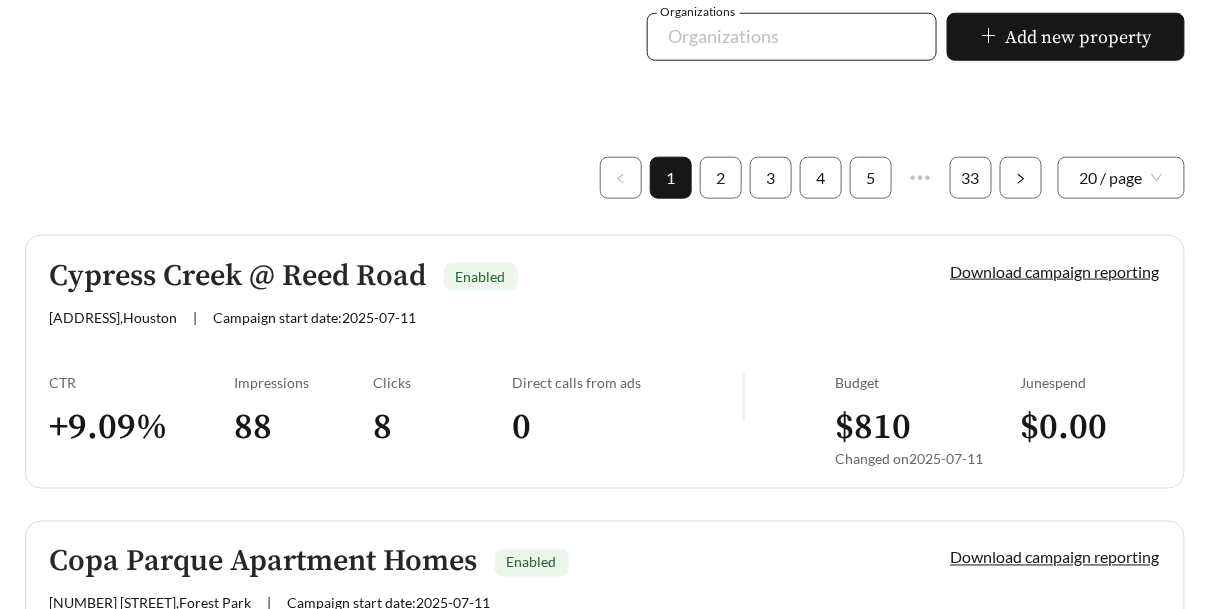 click at bounding box center [778, 37] 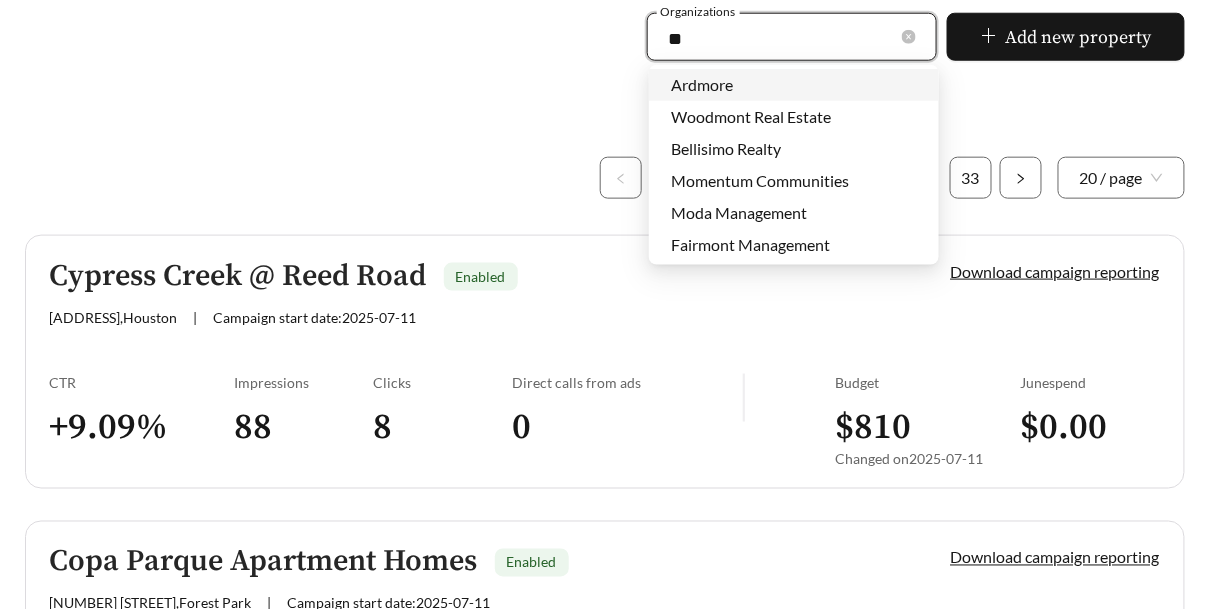 type on "*" 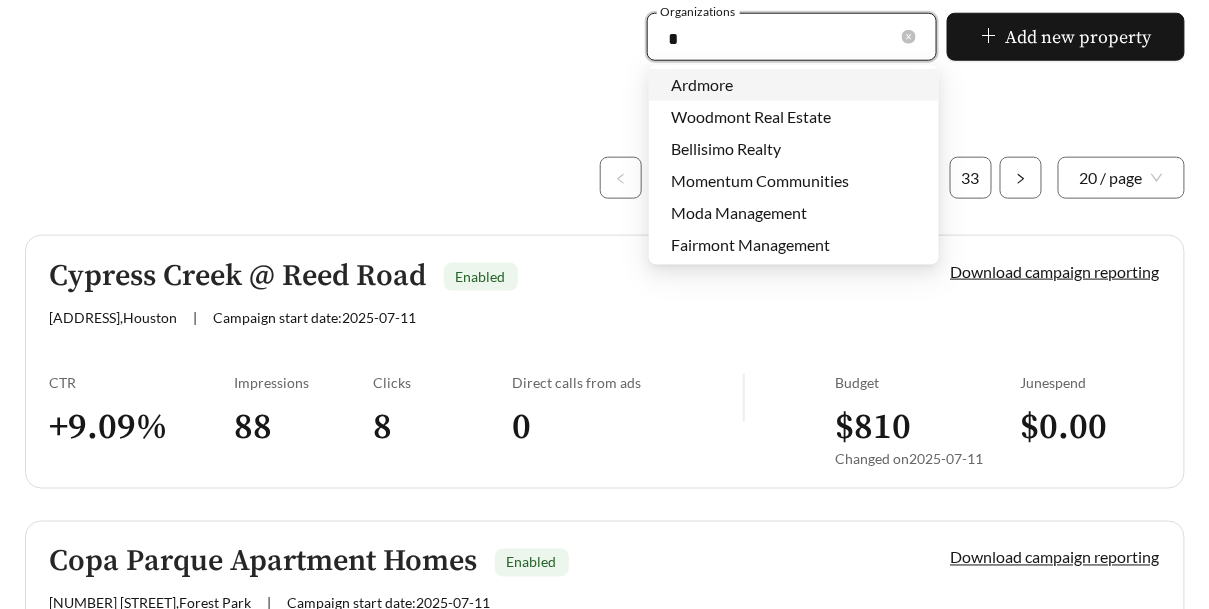 type 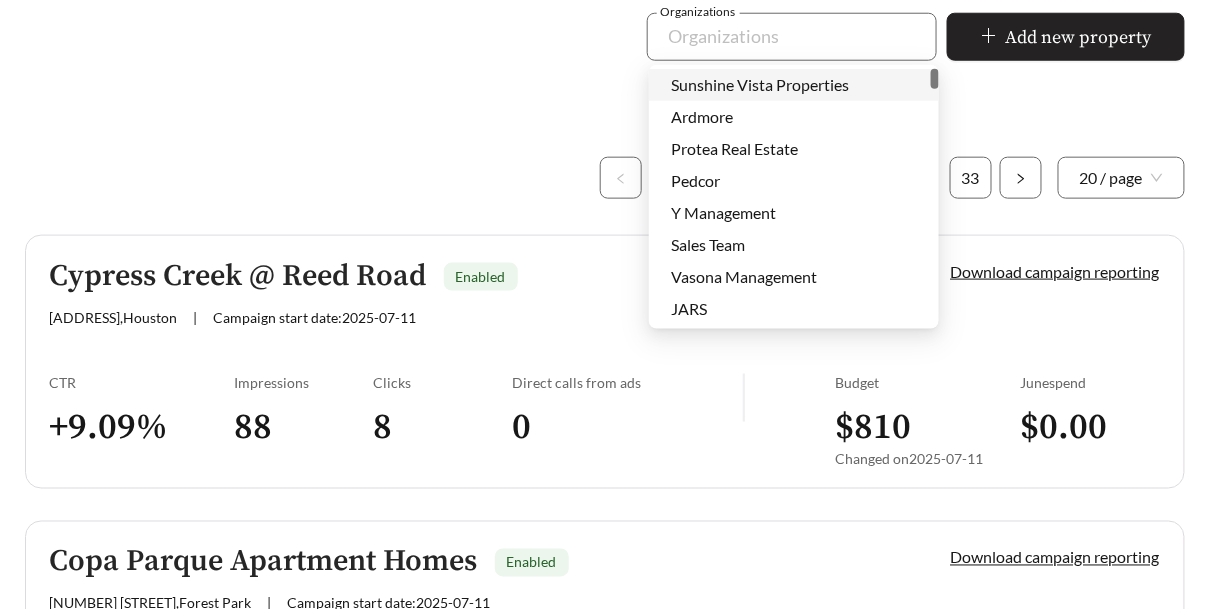 click on "Add new property" at bounding box center (1066, 37) 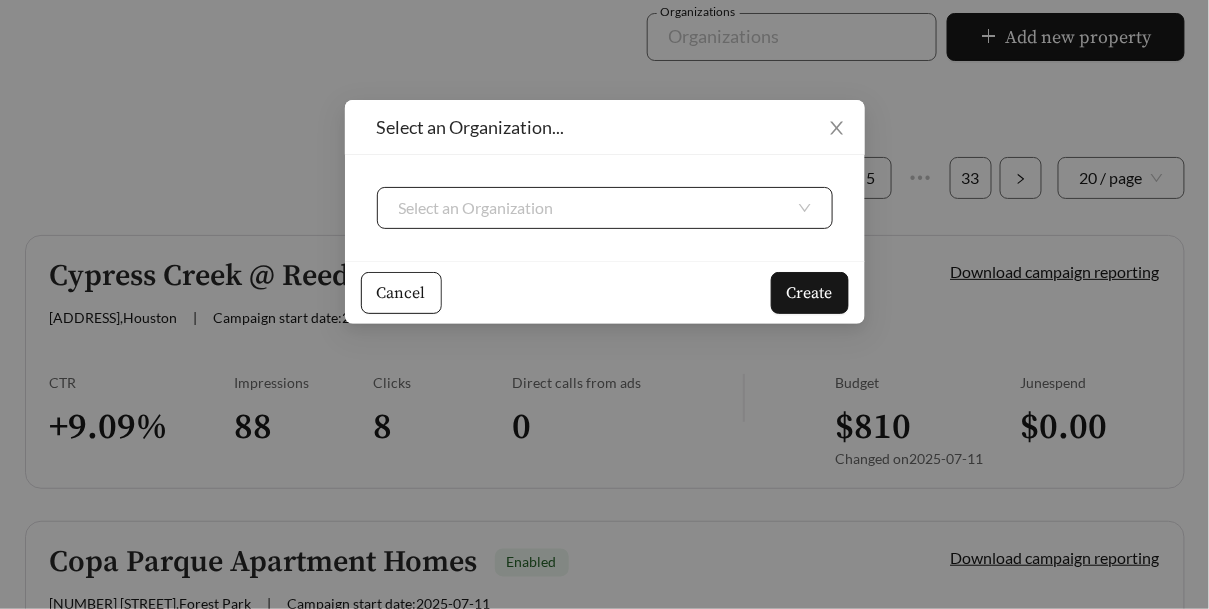 click at bounding box center (597, 208) 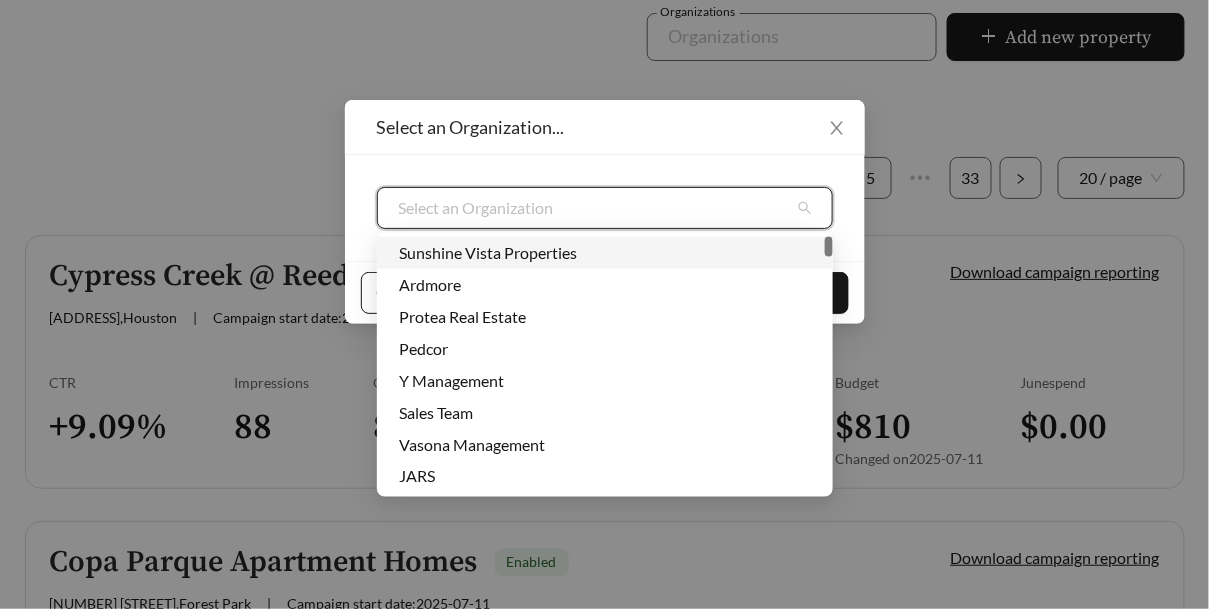 scroll, scrollTop: 0, scrollLeft: 0, axis: both 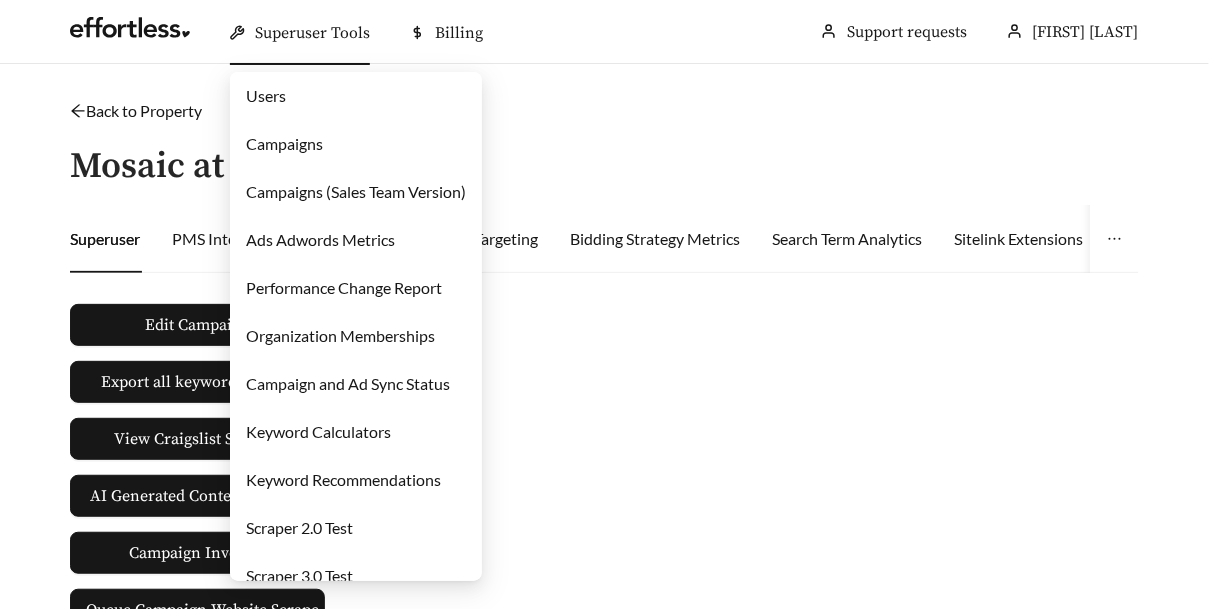 click on "Users" at bounding box center [266, 95] 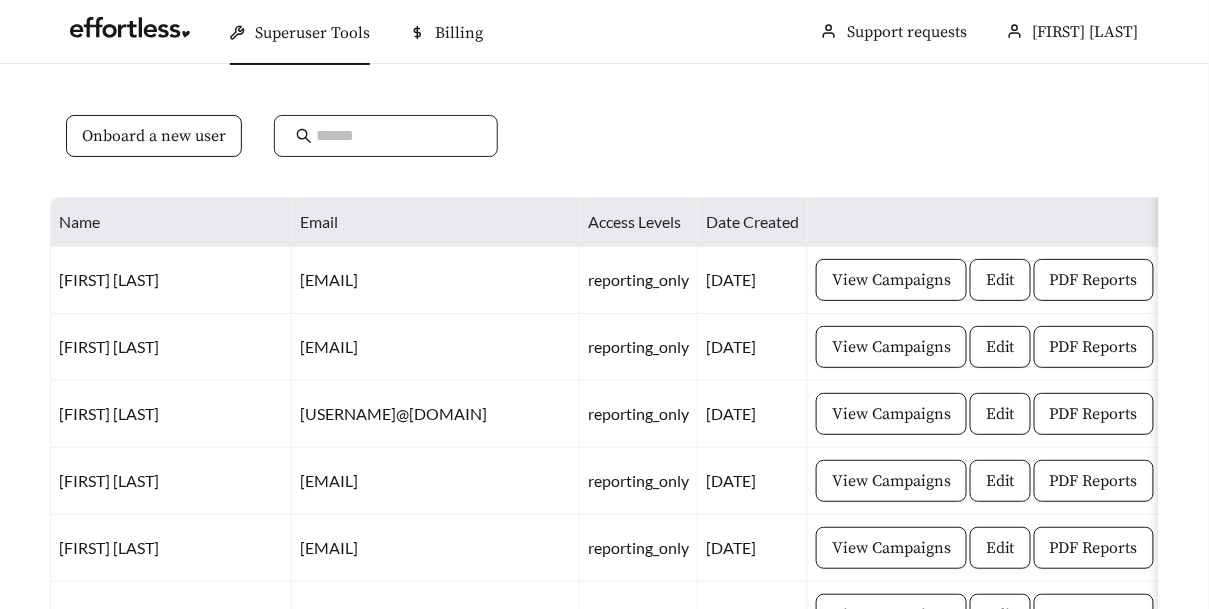 click at bounding box center [396, 136] 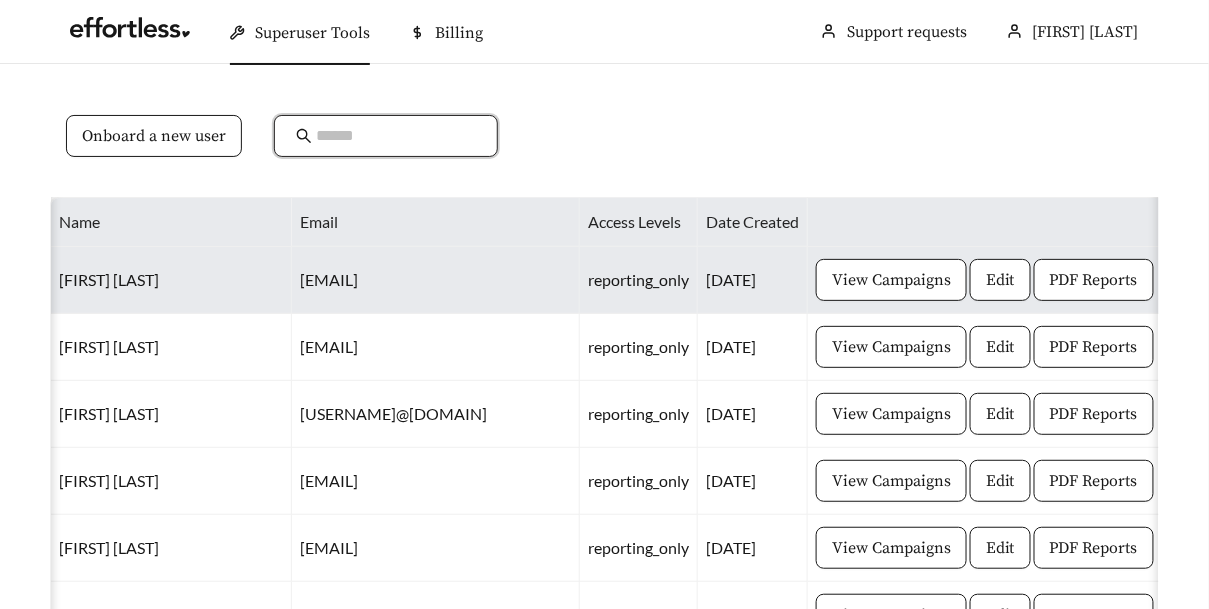 scroll, scrollTop: 0, scrollLeft: 247, axis: horizontal 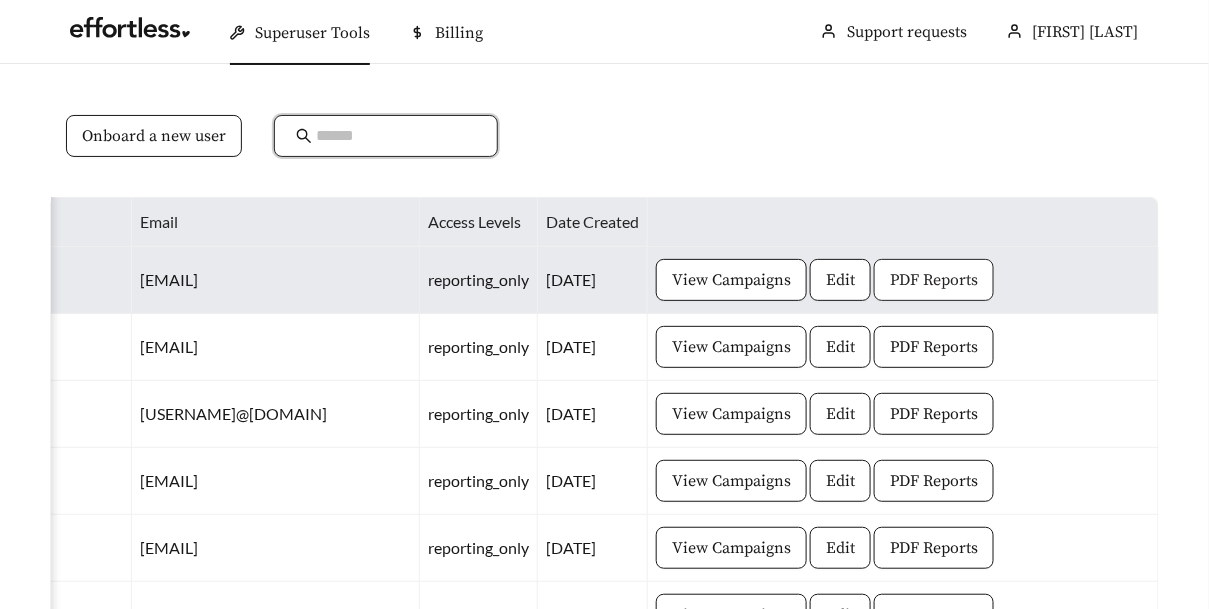 click on "PDF Reports" at bounding box center [934, 280] 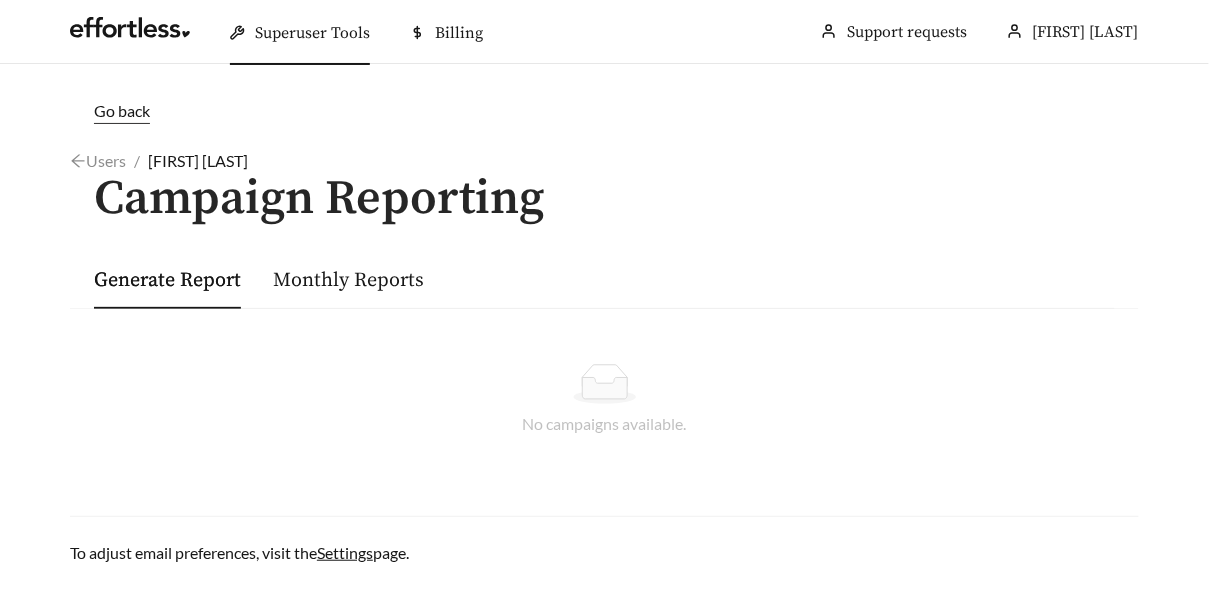 scroll, scrollTop: 62, scrollLeft: 0, axis: vertical 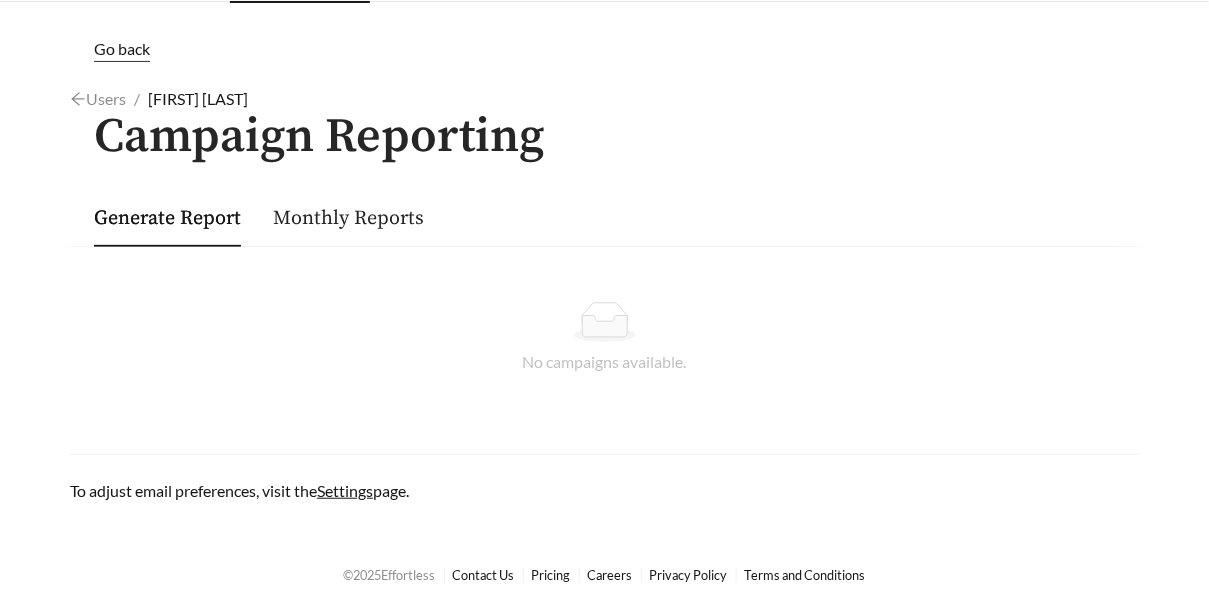 click on "Monthly Reports" at bounding box center [348, 218] 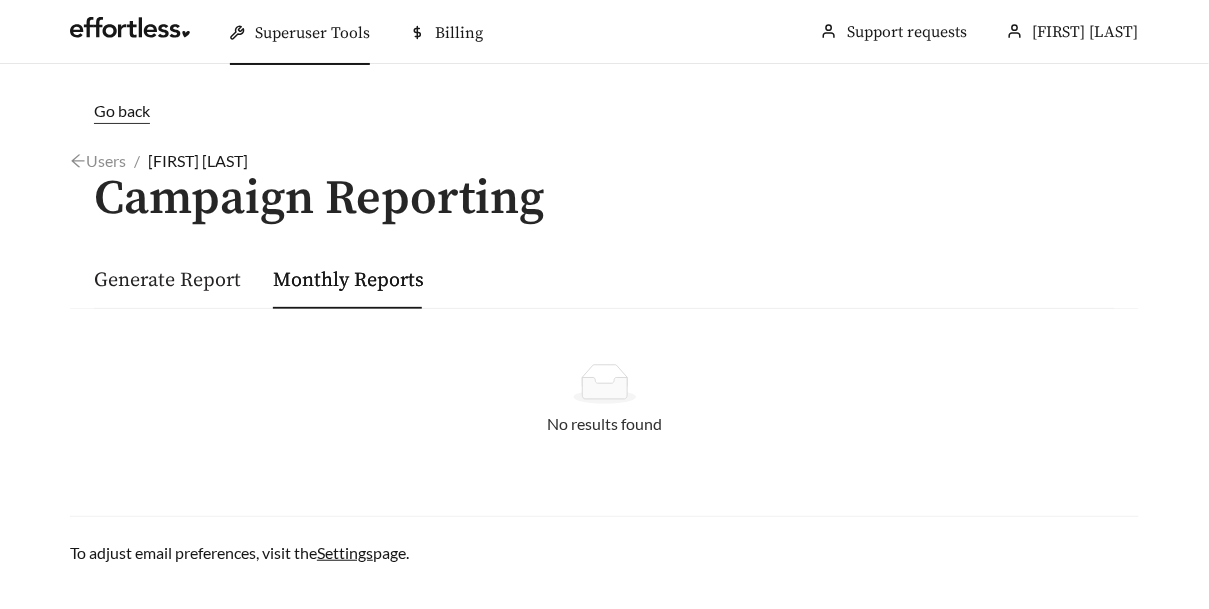 click on "Generate Report" at bounding box center (167, 280) 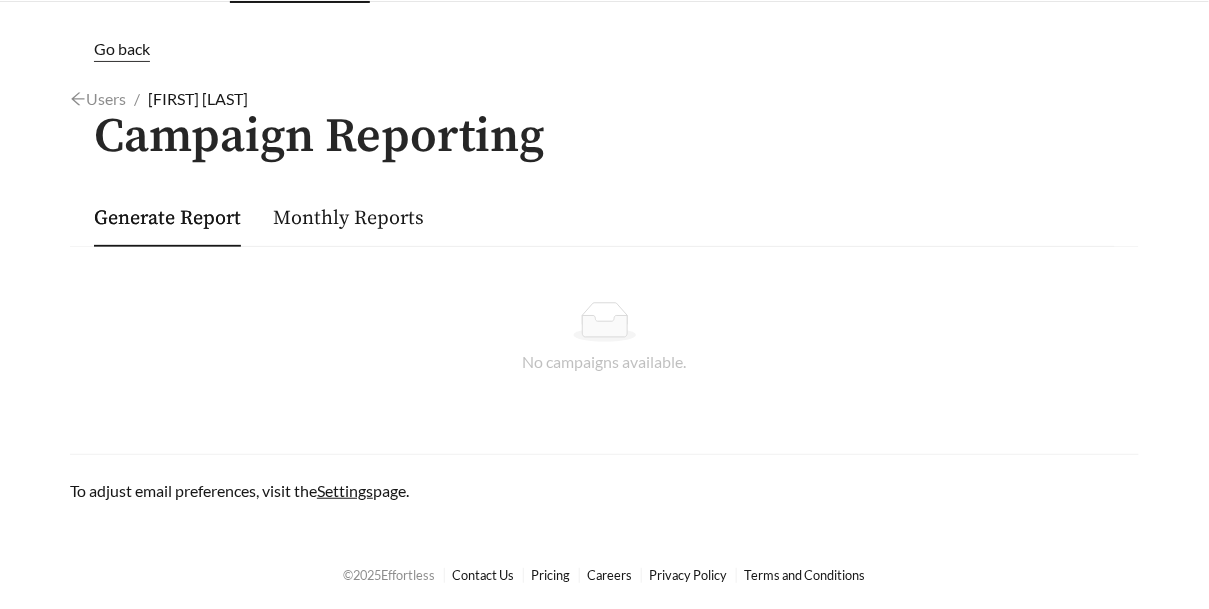 scroll, scrollTop: 0, scrollLeft: 0, axis: both 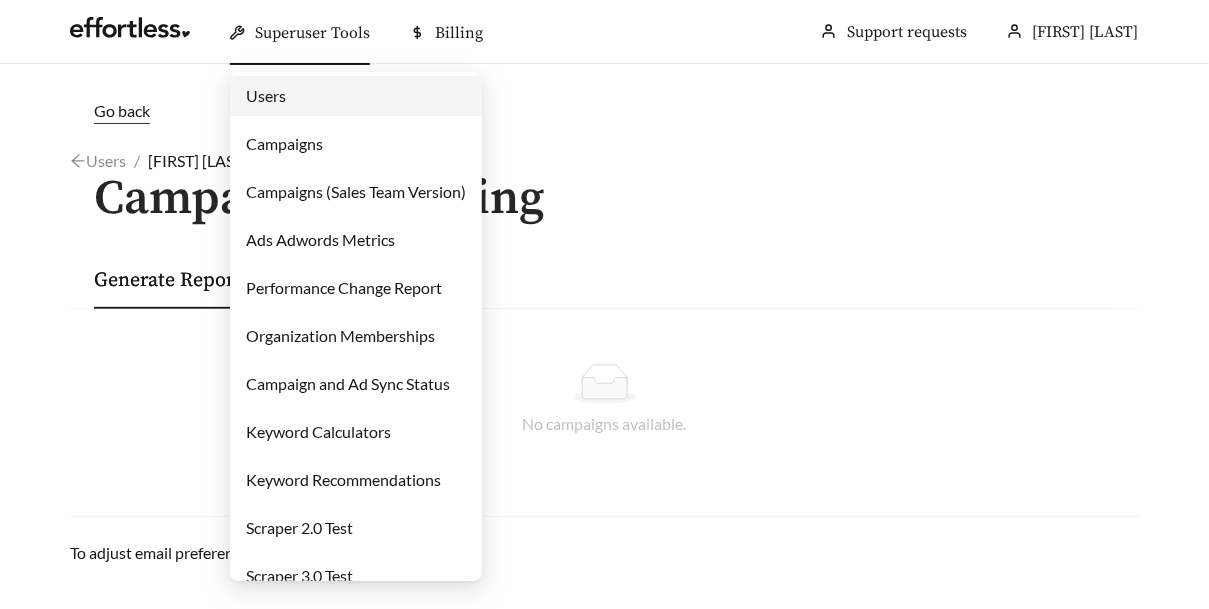 click on "Superuser Tools" at bounding box center (312, 33) 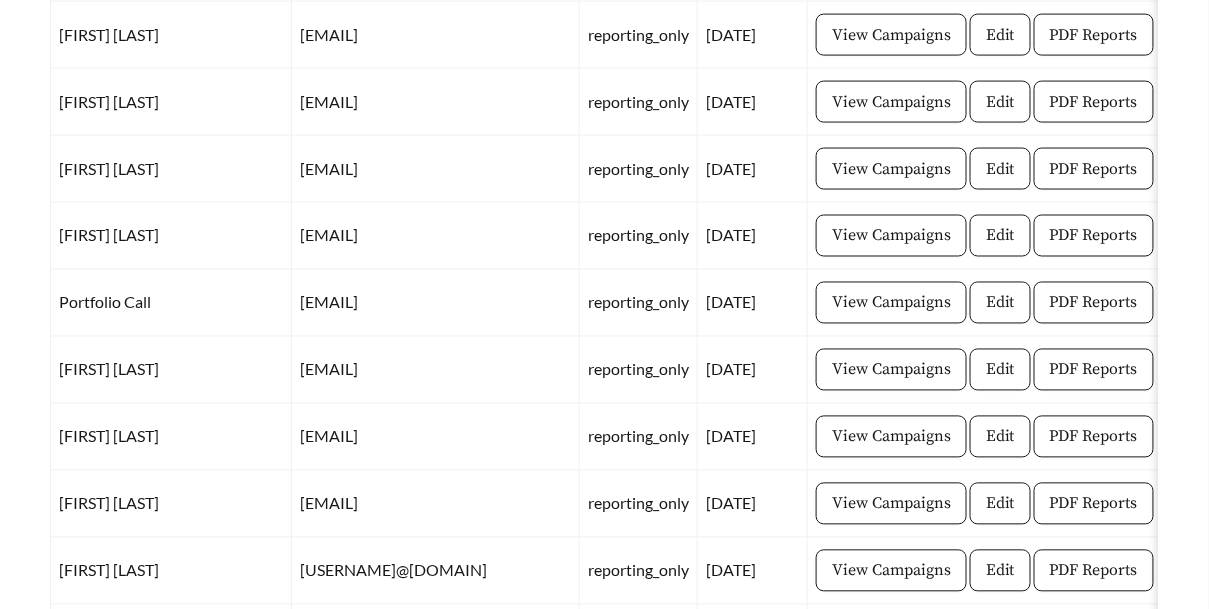 scroll, scrollTop: 0, scrollLeft: 0, axis: both 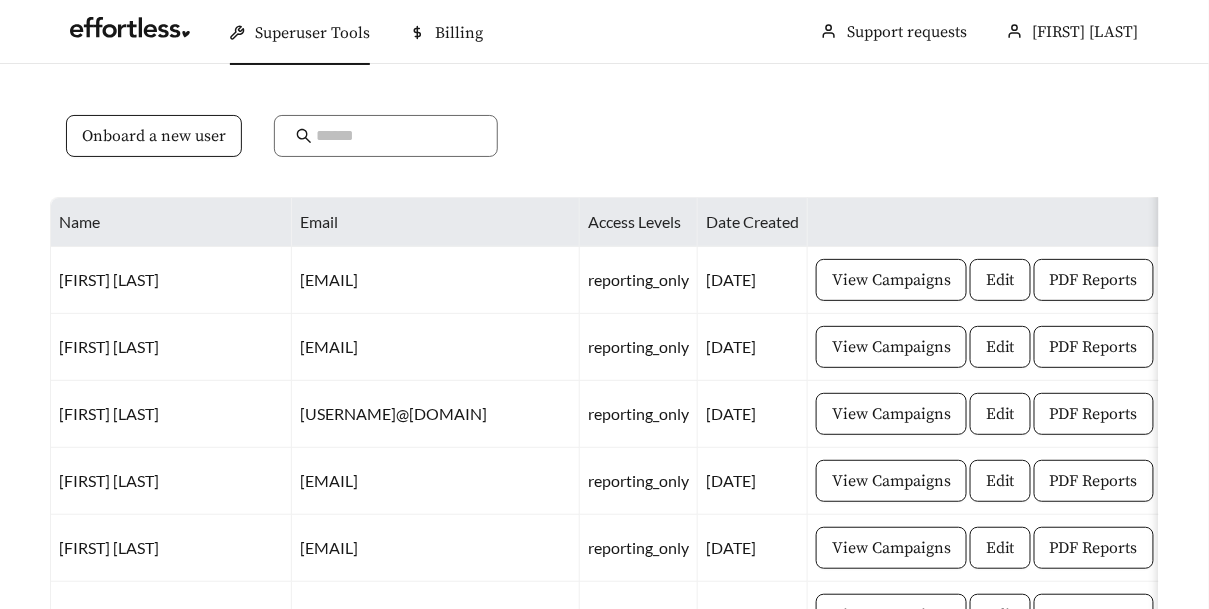 click on "Onboard a new user" at bounding box center [604, 148] 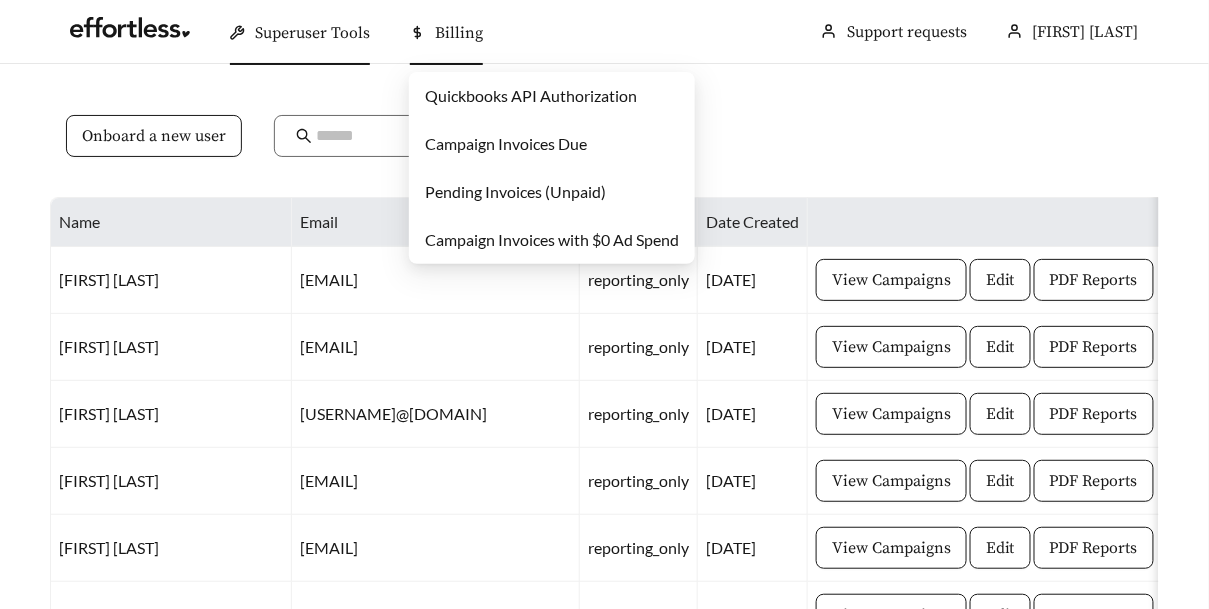 click on "Billing" at bounding box center (459, 33) 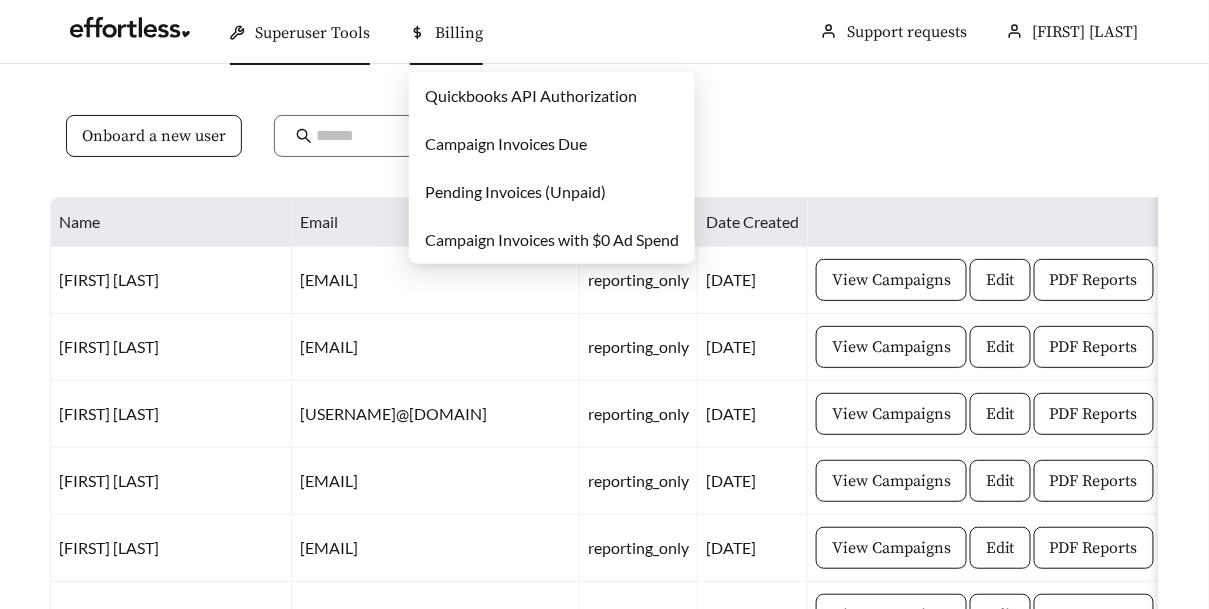 click on "Superuser Tools" at bounding box center [312, 33] 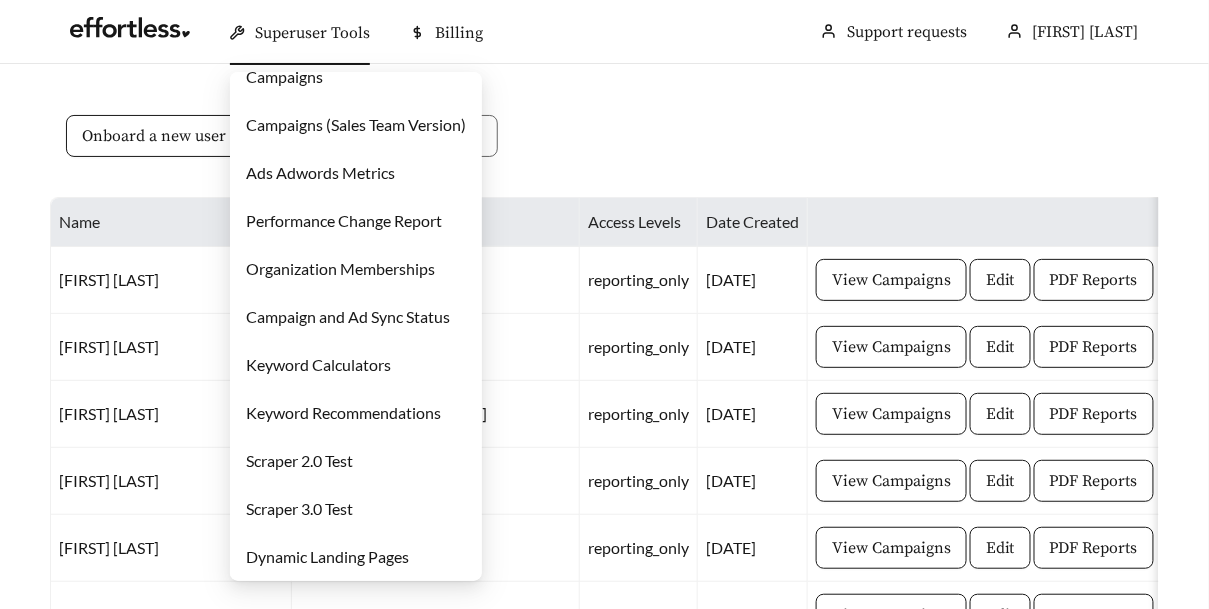scroll, scrollTop: 0, scrollLeft: 0, axis: both 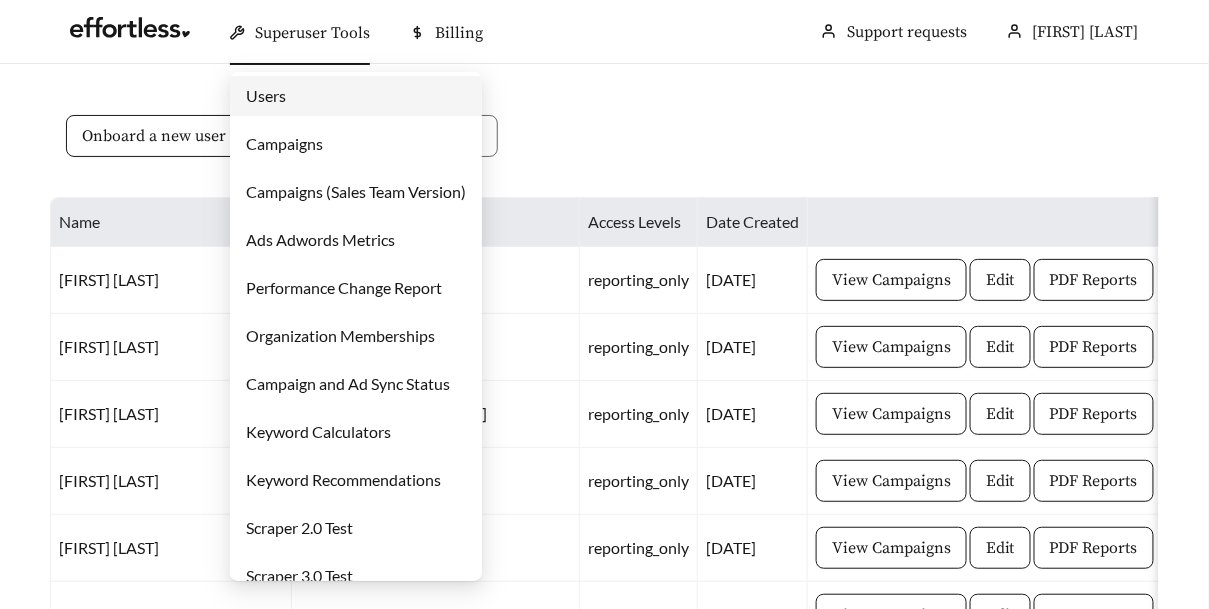 click on "Users" at bounding box center (266, 95) 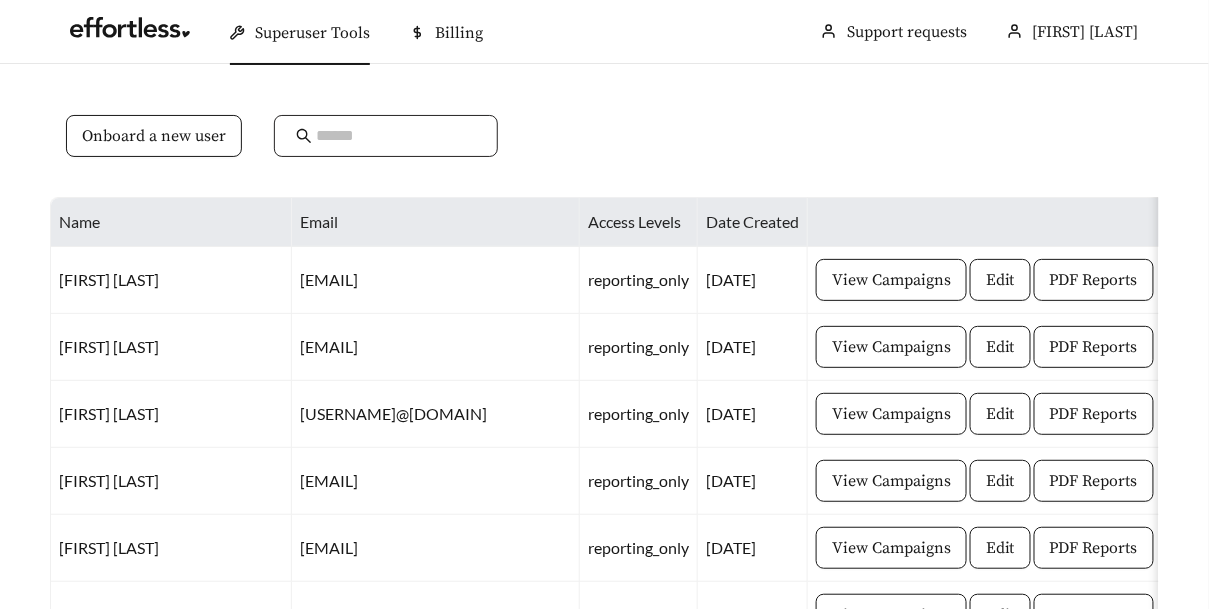 click at bounding box center [396, 136] 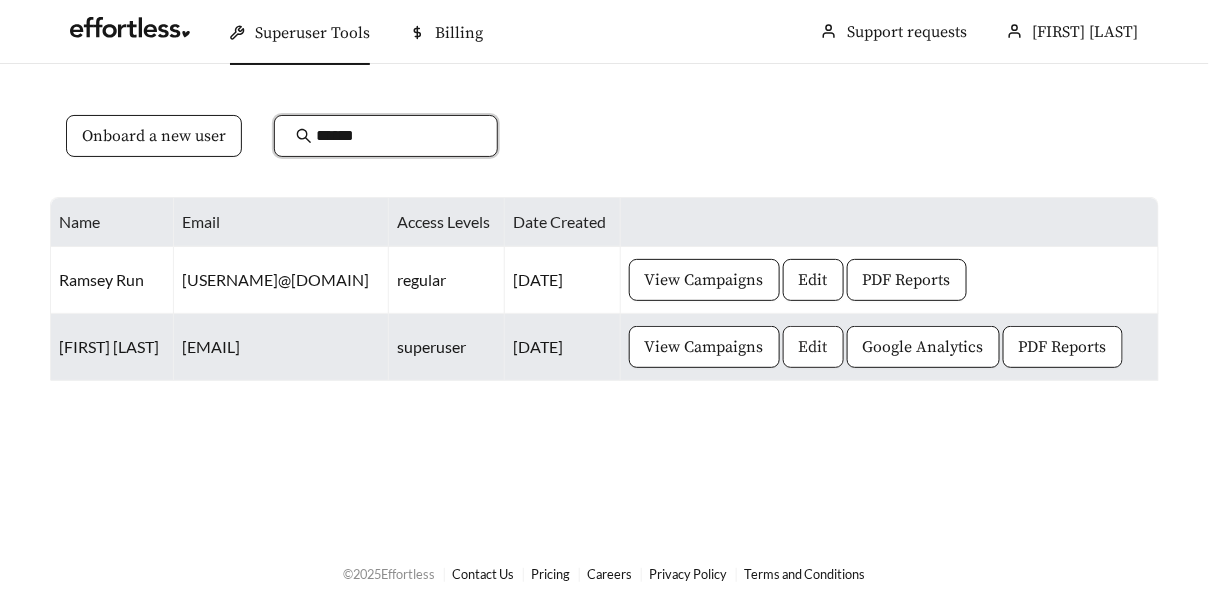 type on "******" 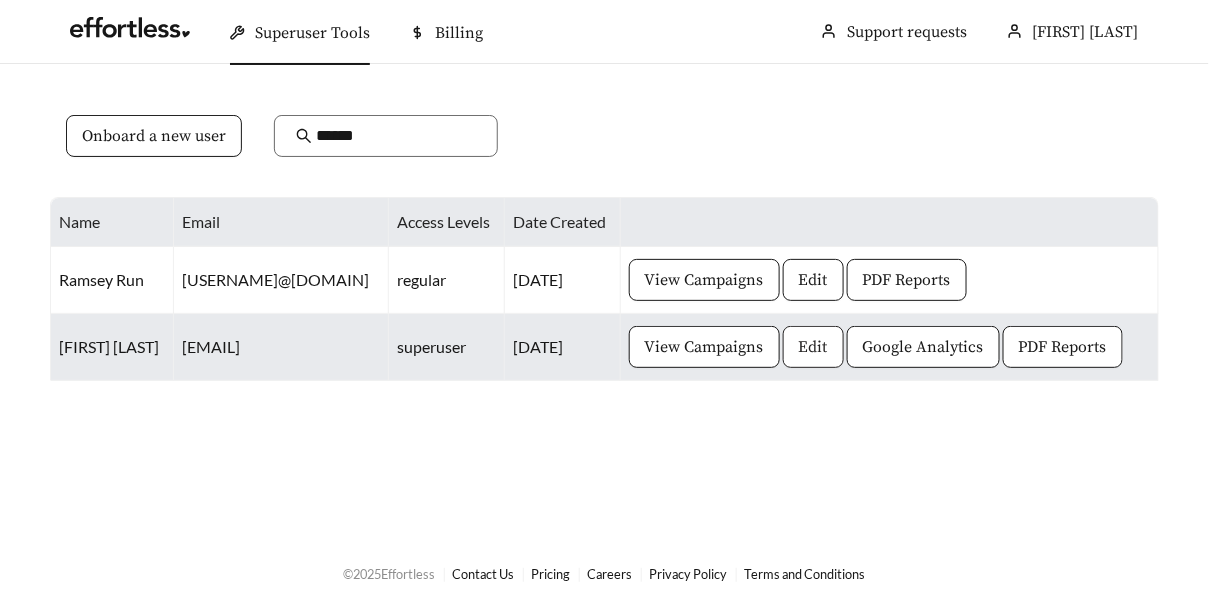 click on "Edit" at bounding box center (813, 347) 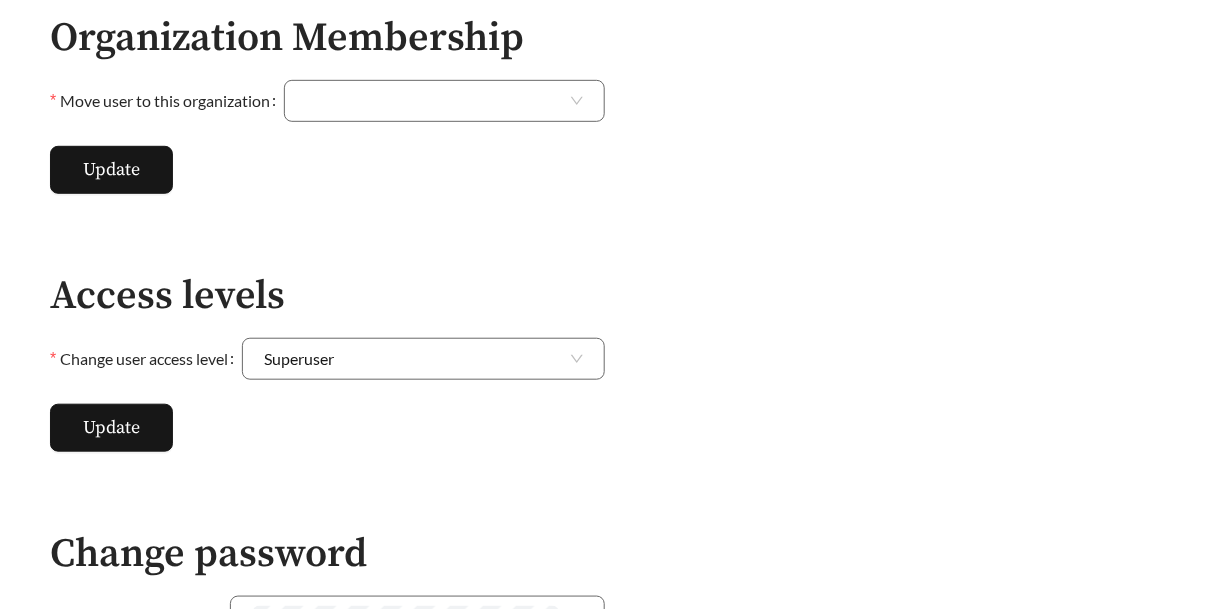 scroll, scrollTop: 263, scrollLeft: 0, axis: vertical 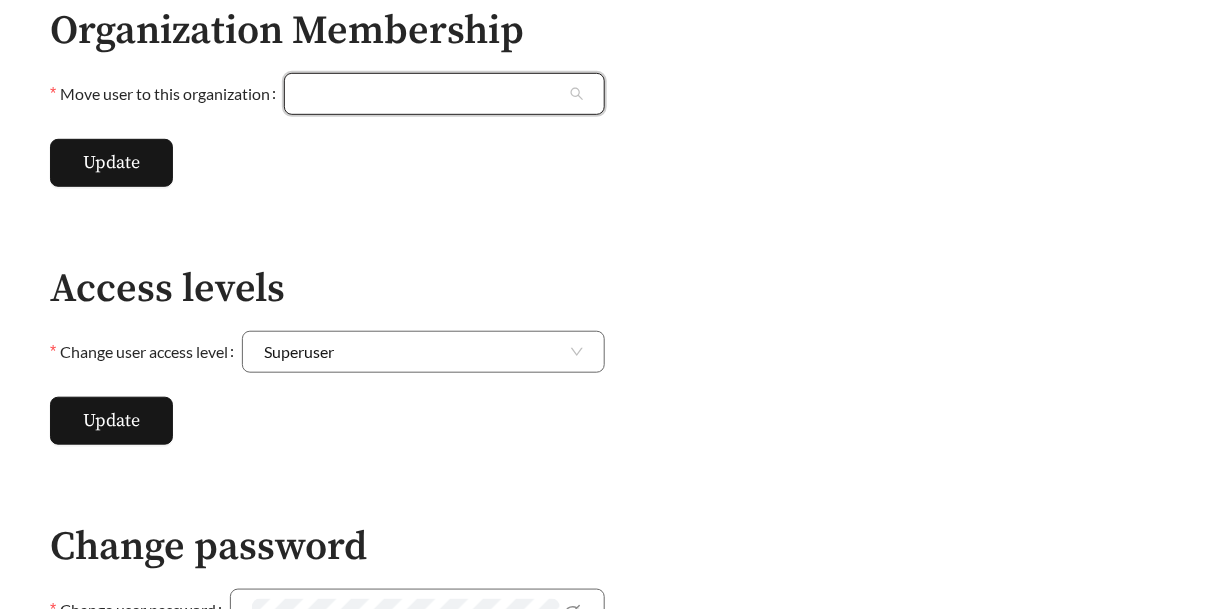 click on "Move user to this organization" at bounding box center [436, 94] 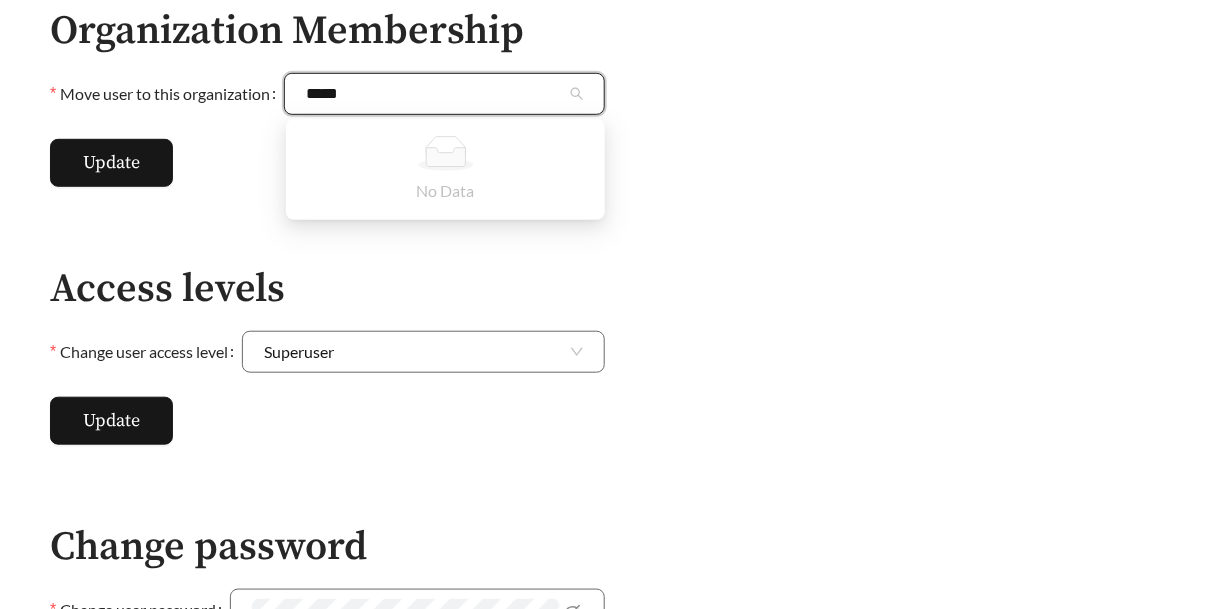 type on "******" 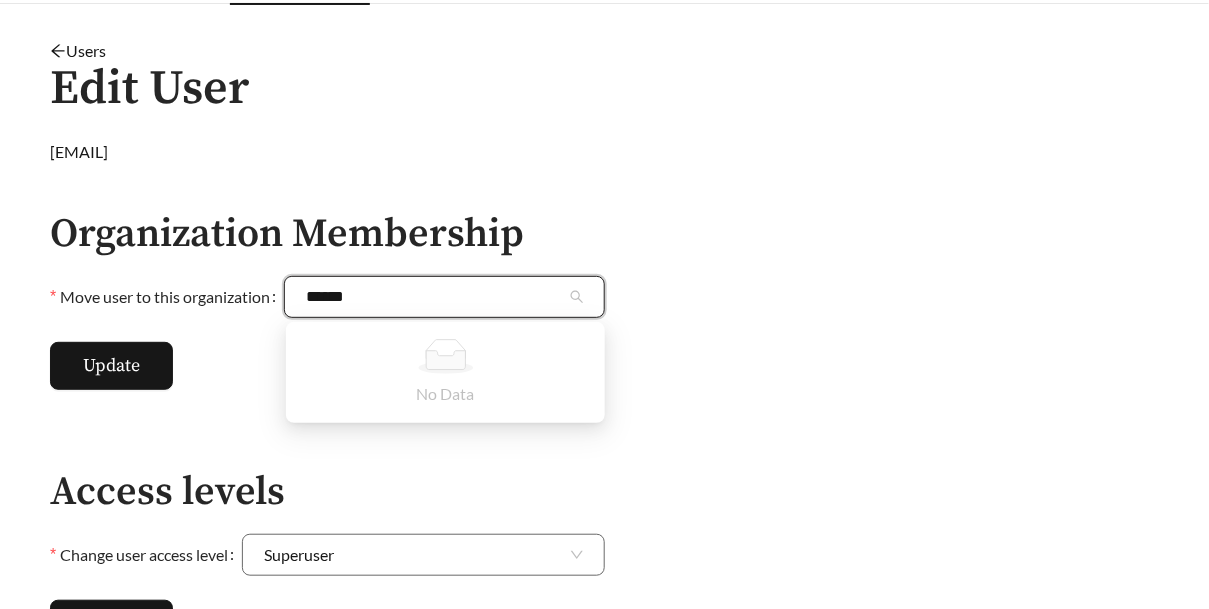 scroll, scrollTop: 0, scrollLeft: 0, axis: both 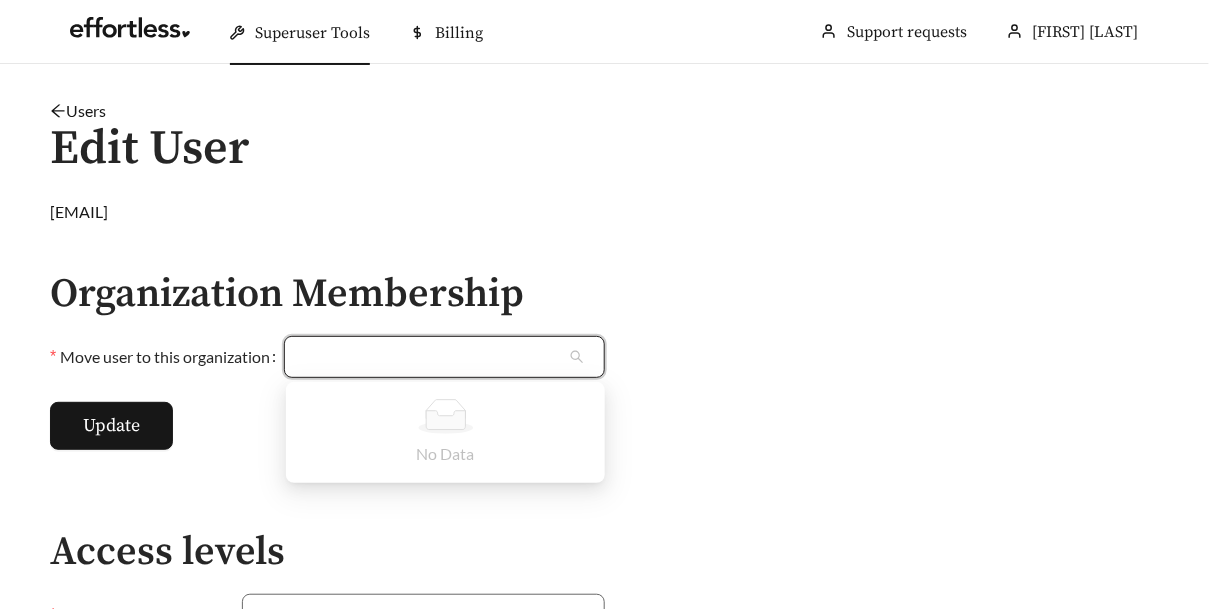 click on "Users" at bounding box center (78, 110) 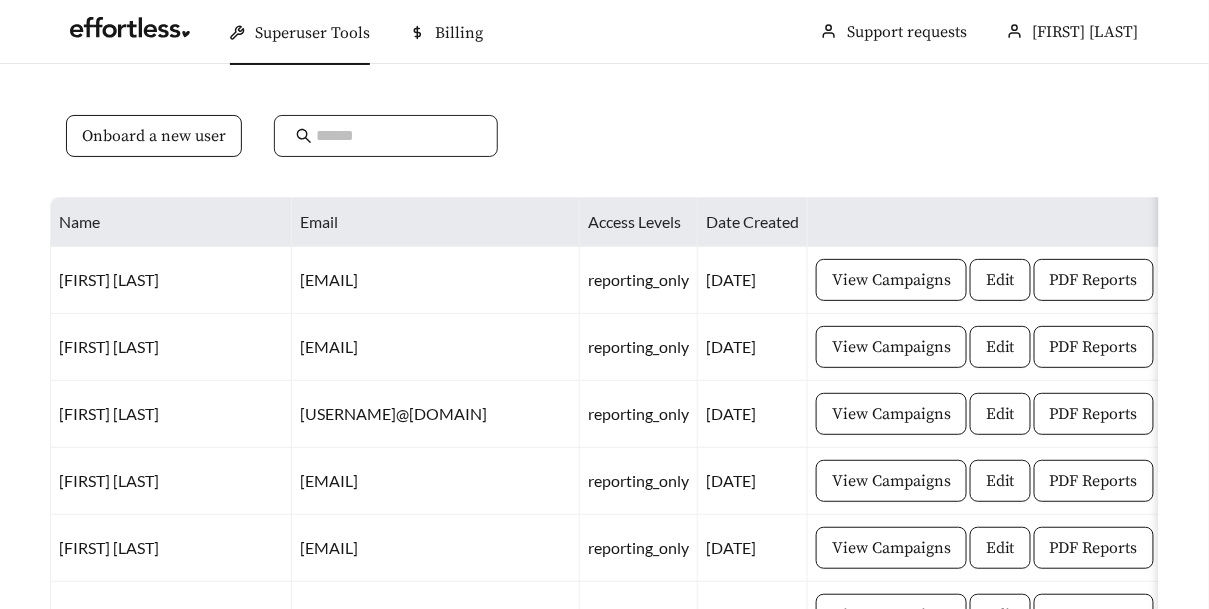 click at bounding box center (396, 136) 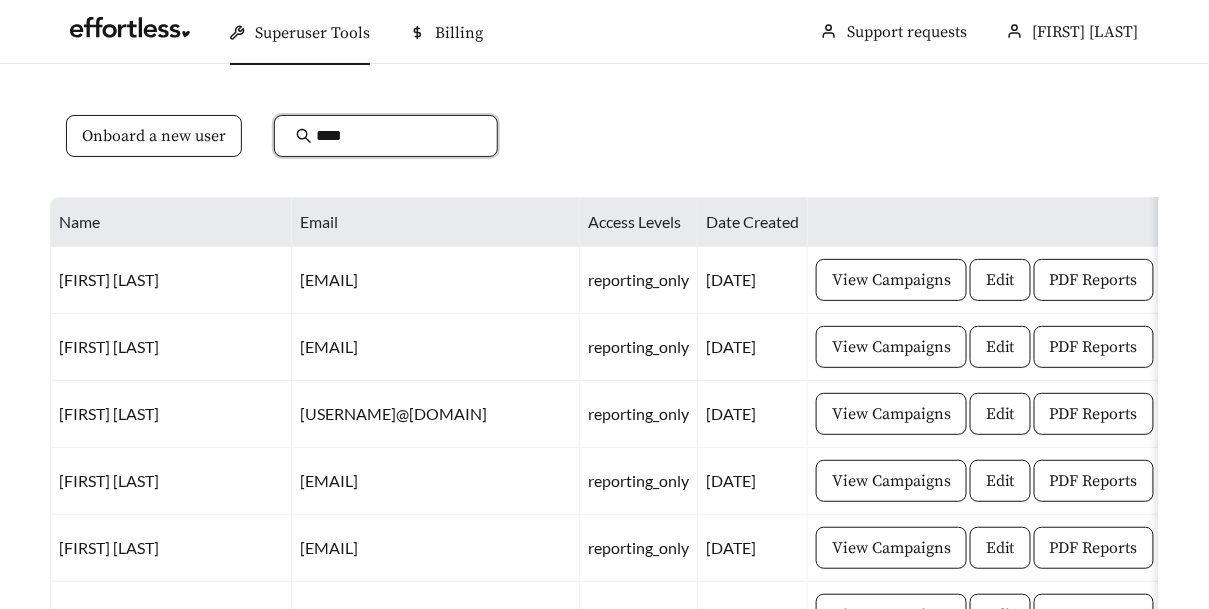 type on "******" 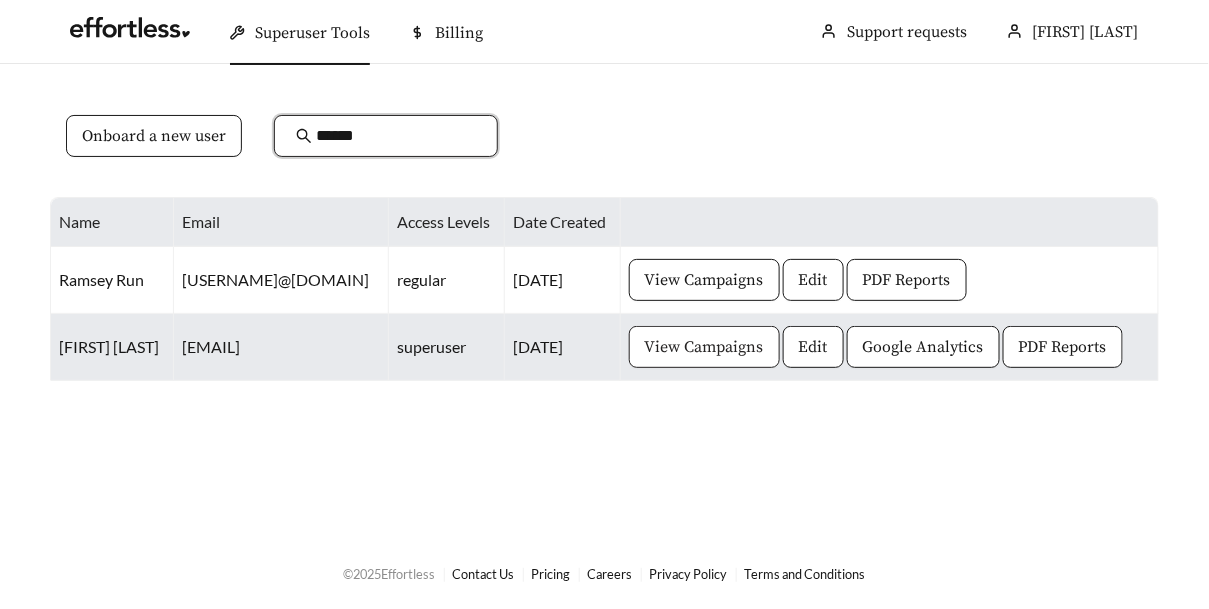 type on "******" 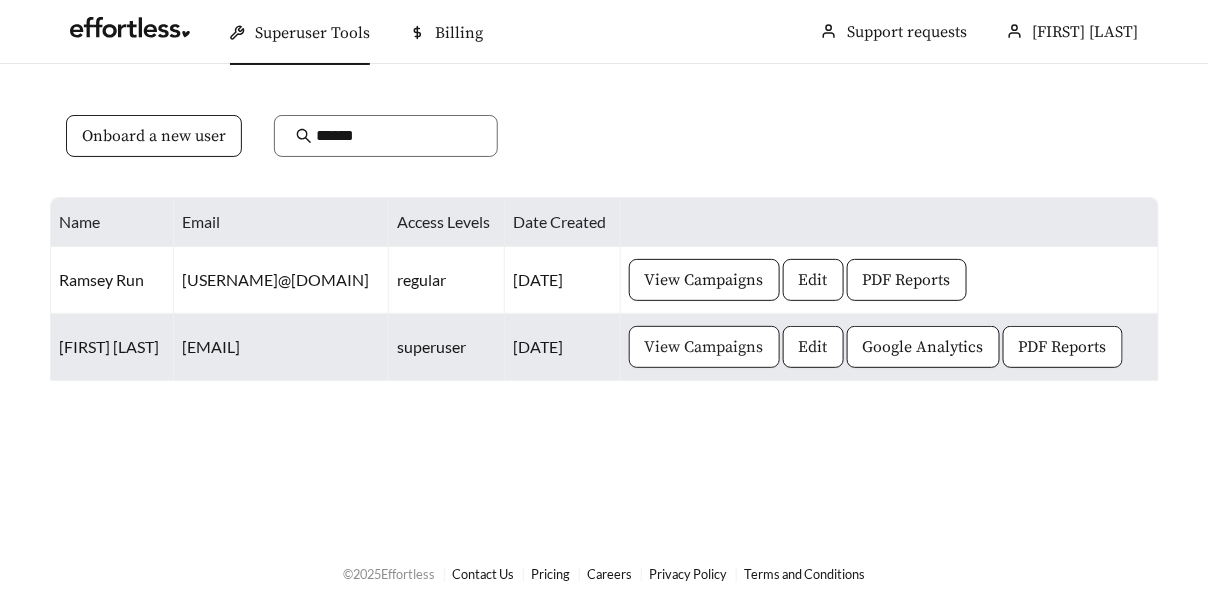 click on "View Campaigns" at bounding box center [704, 347] 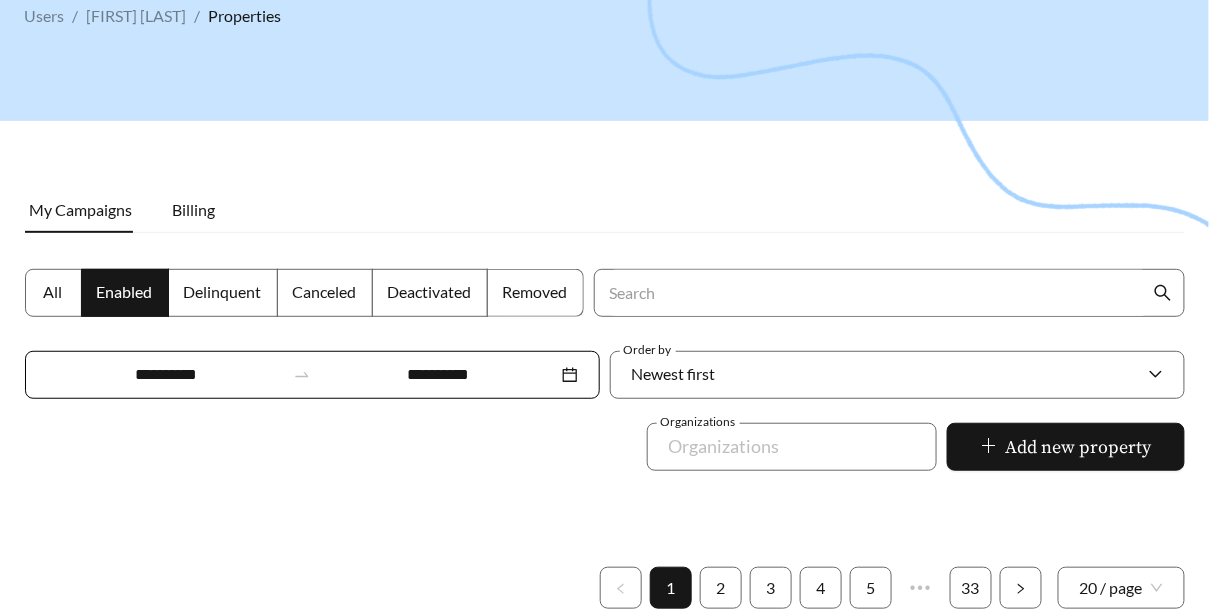 scroll, scrollTop: 129, scrollLeft: 0, axis: vertical 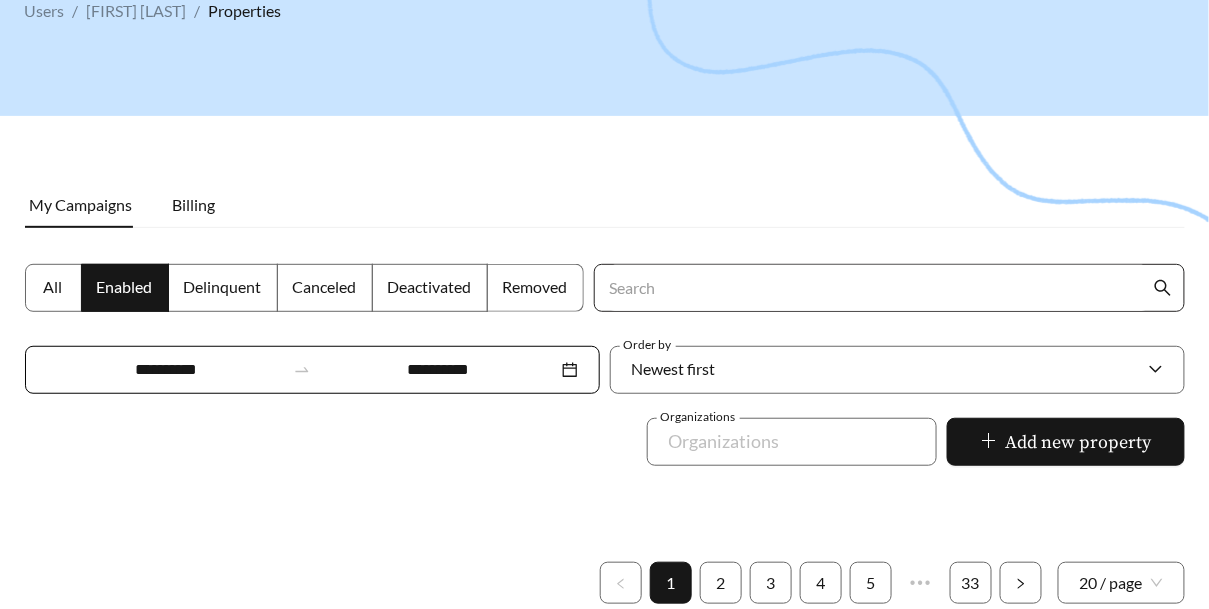 click on "Search" at bounding box center [878, 288] 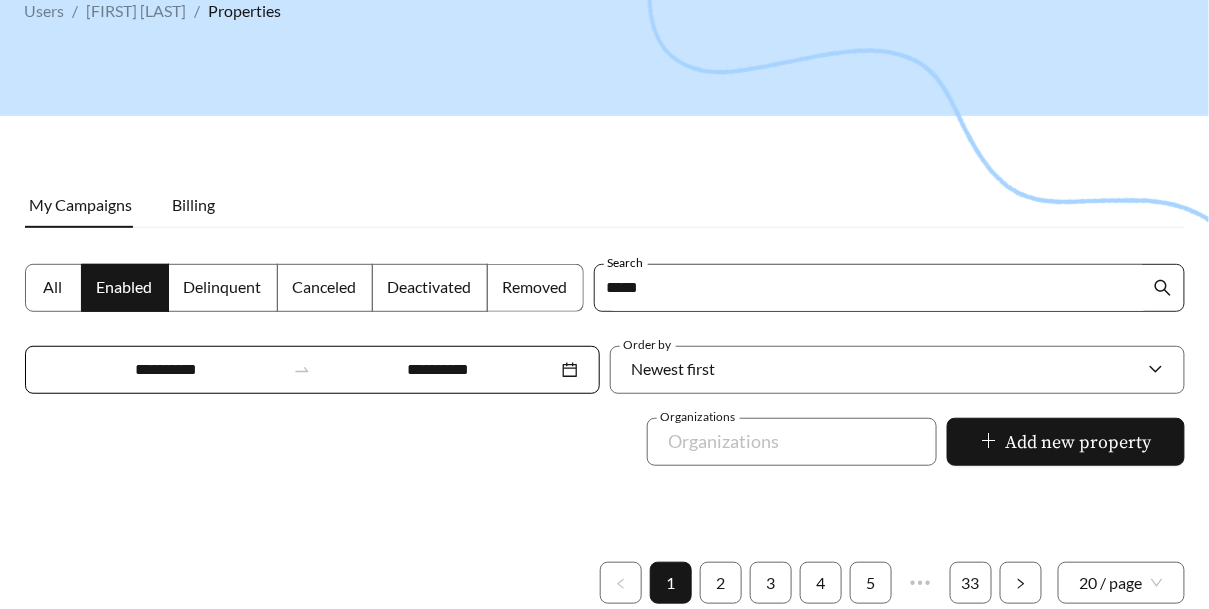 type on "******" 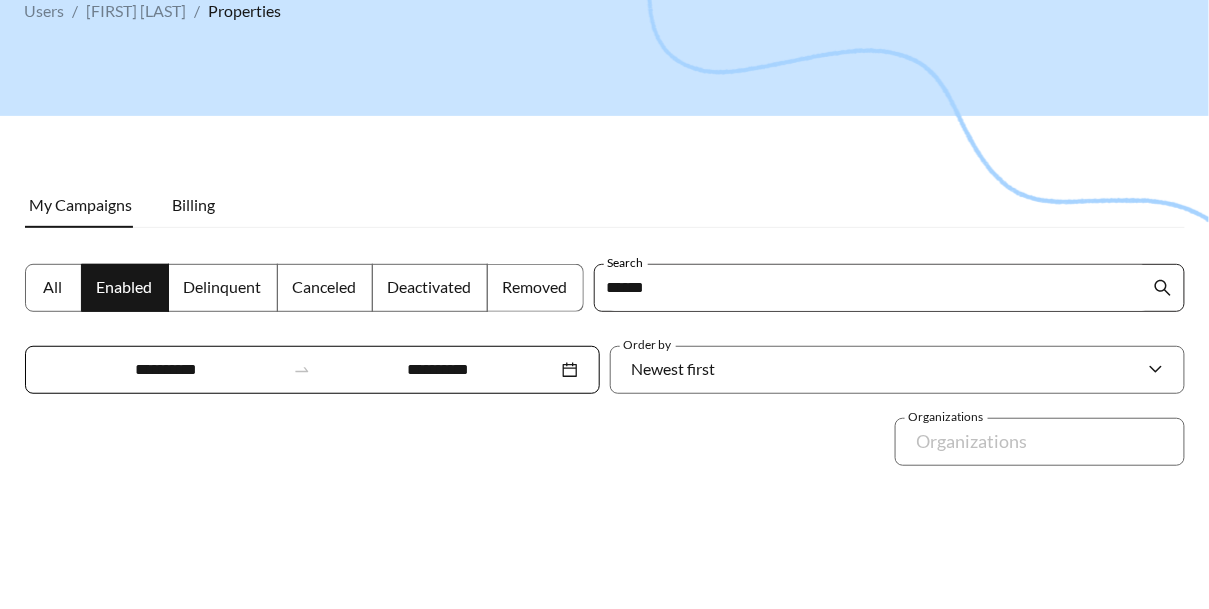 type 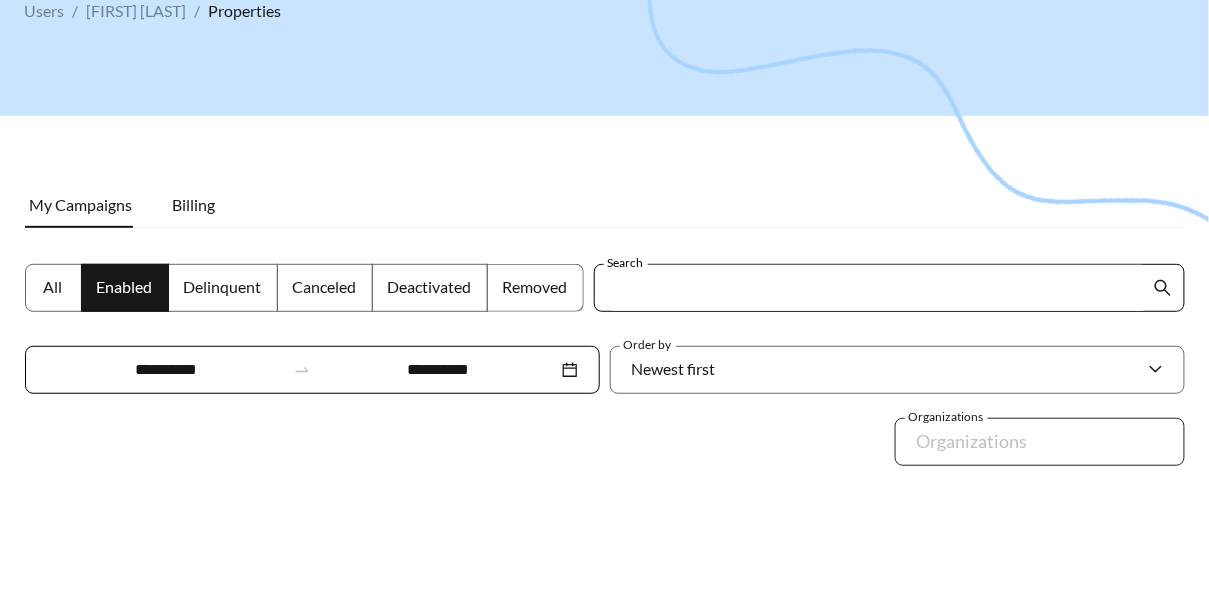 click at bounding box center [1026, 442] 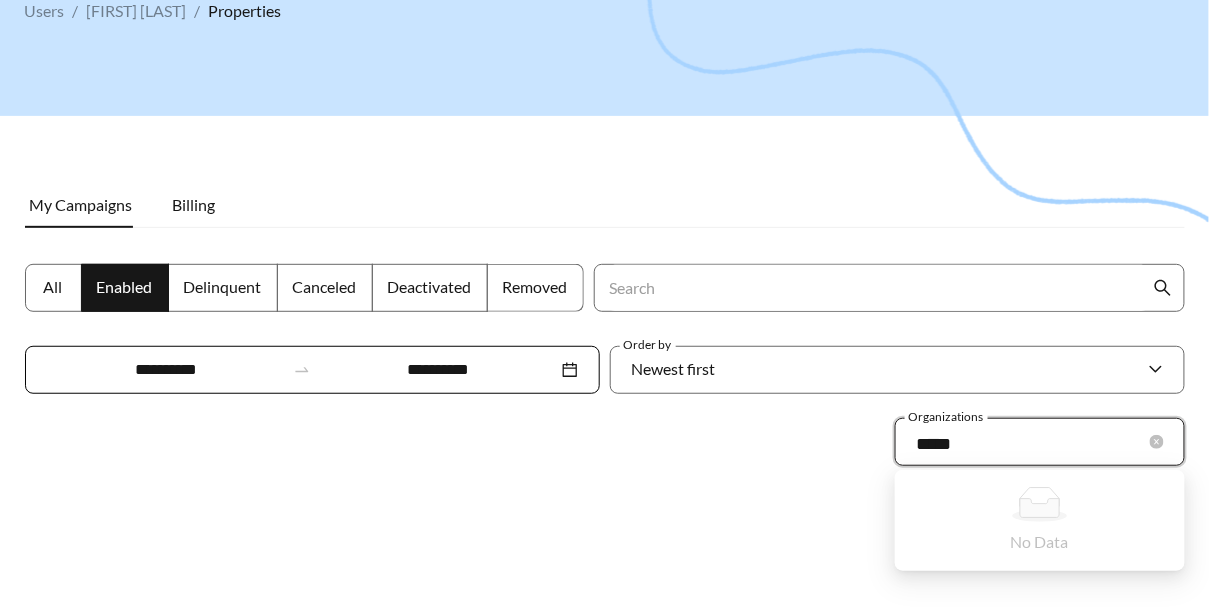 type on "******" 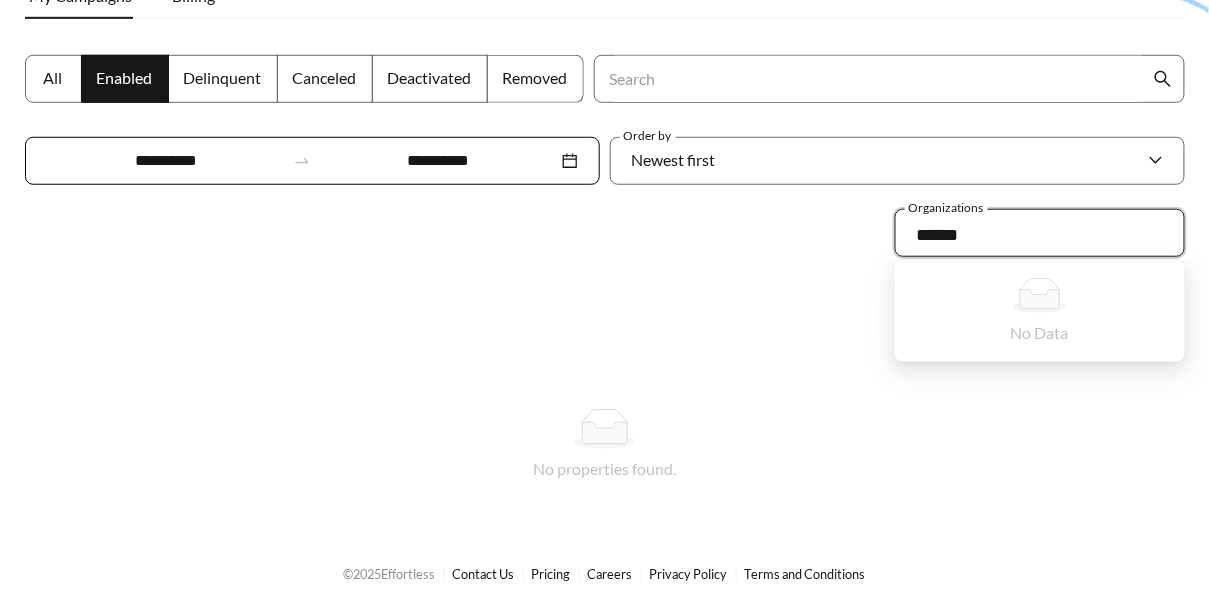scroll, scrollTop: 0, scrollLeft: 0, axis: both 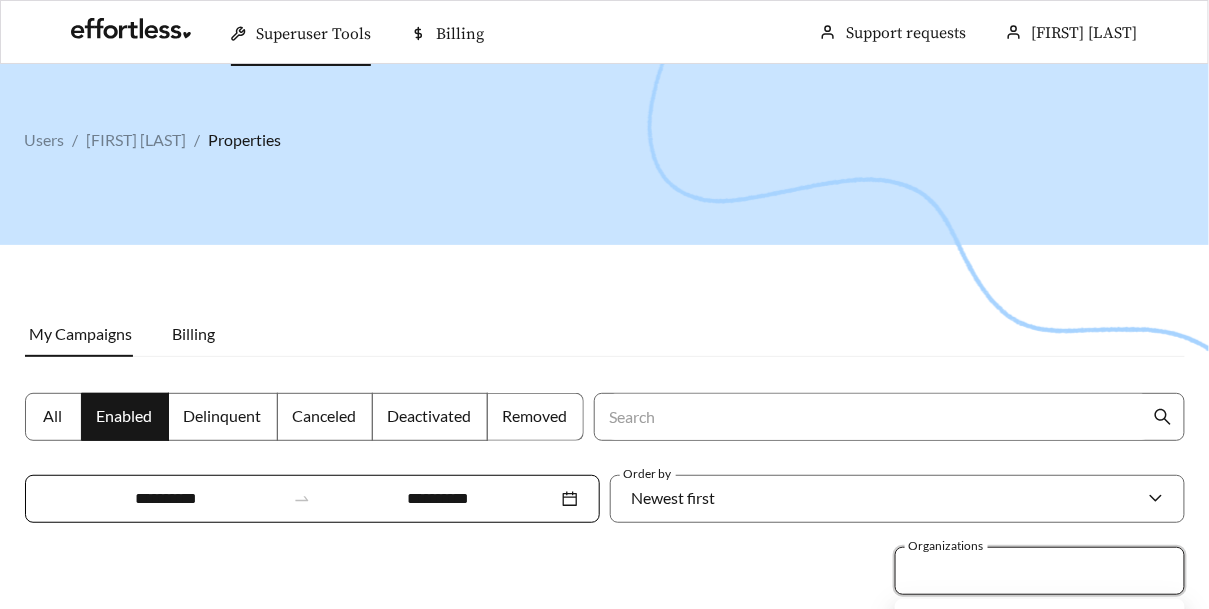 click on "All" at bounding box center (53, 417) 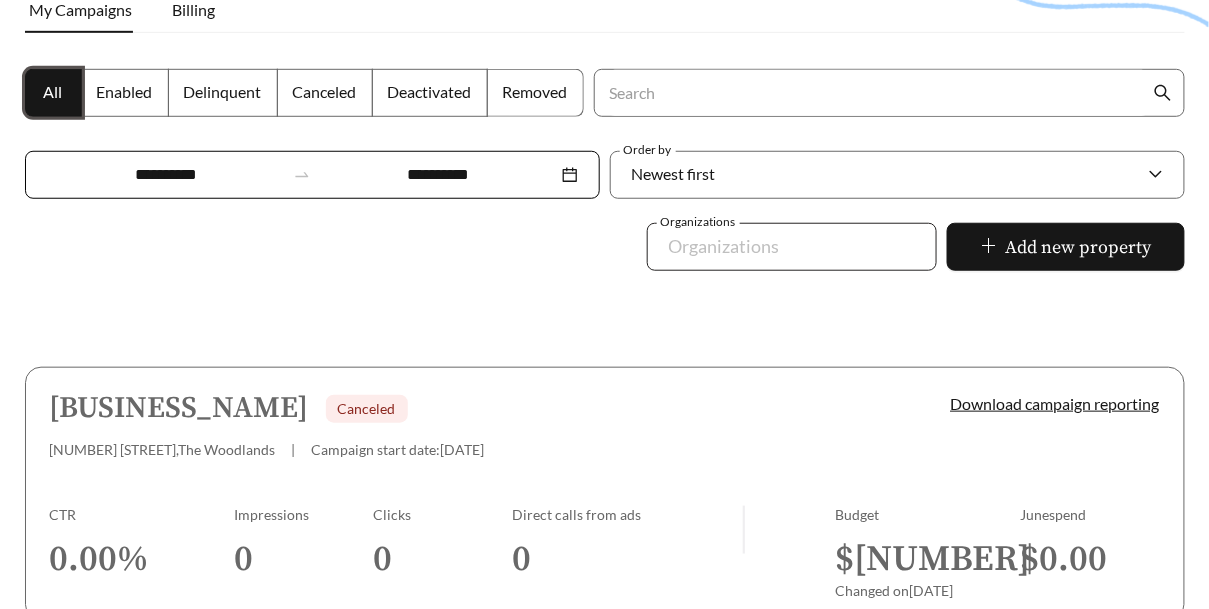 scroll, scrollTop: 326, scrollLeft: 0, axis: vertical 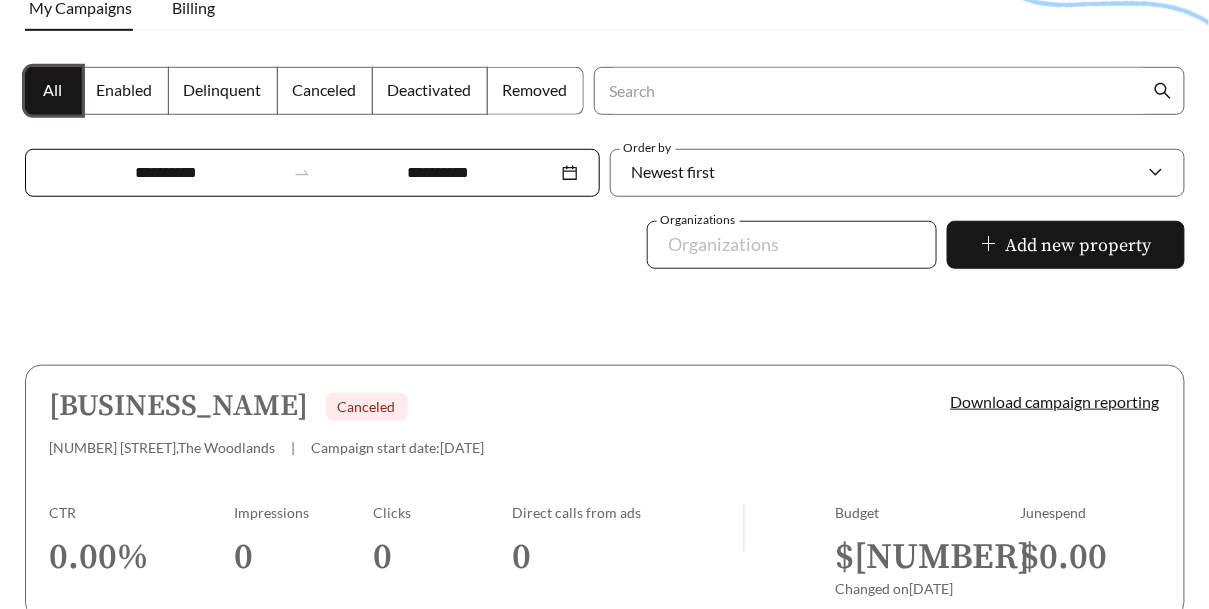 click at bounding box center [778, 245] 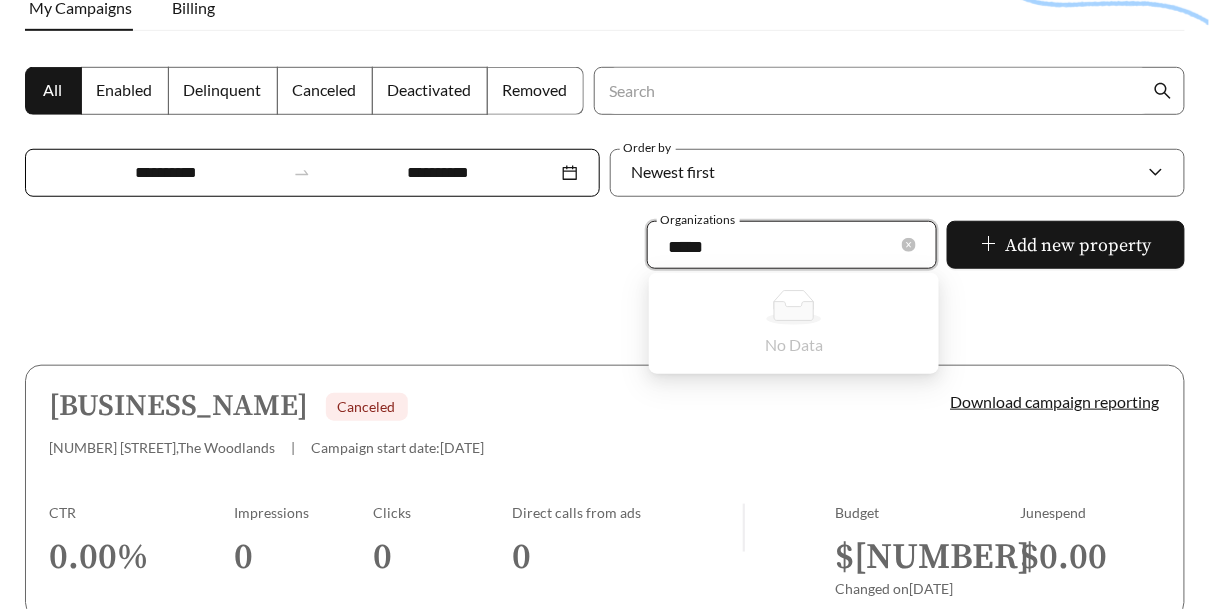 type on "******" 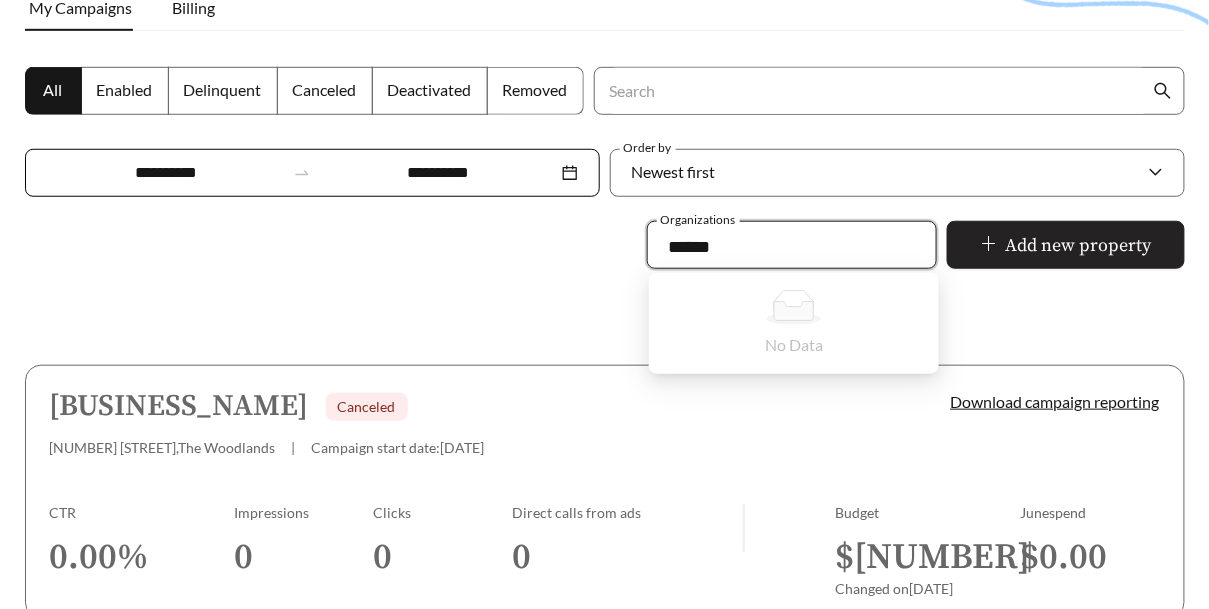 type 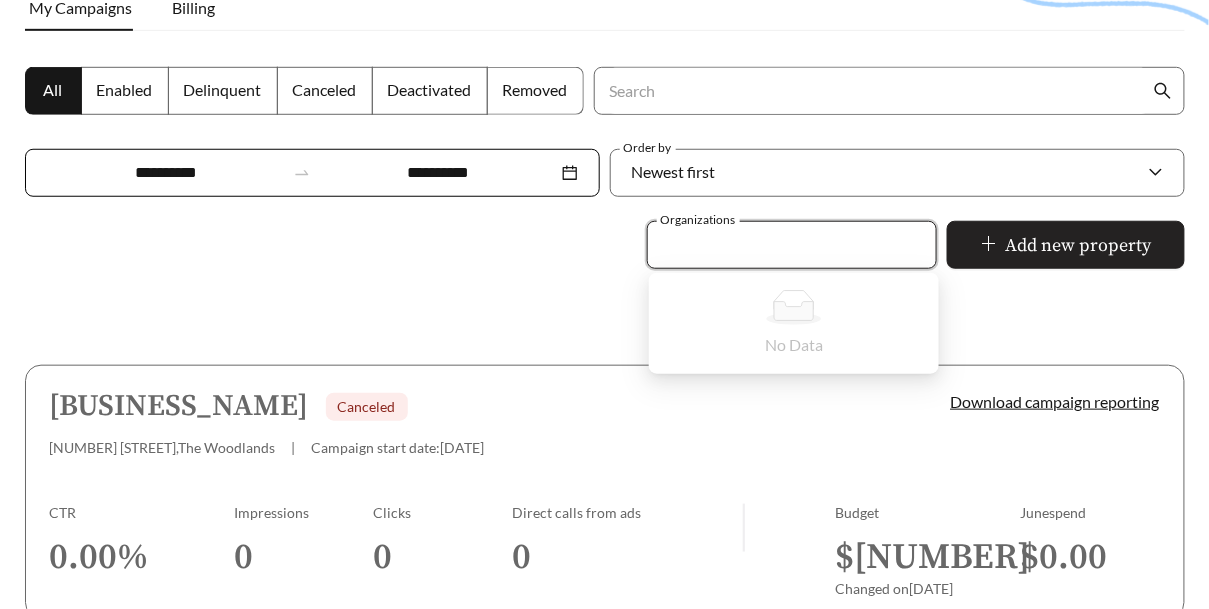 click at bounding box center (989, 246) 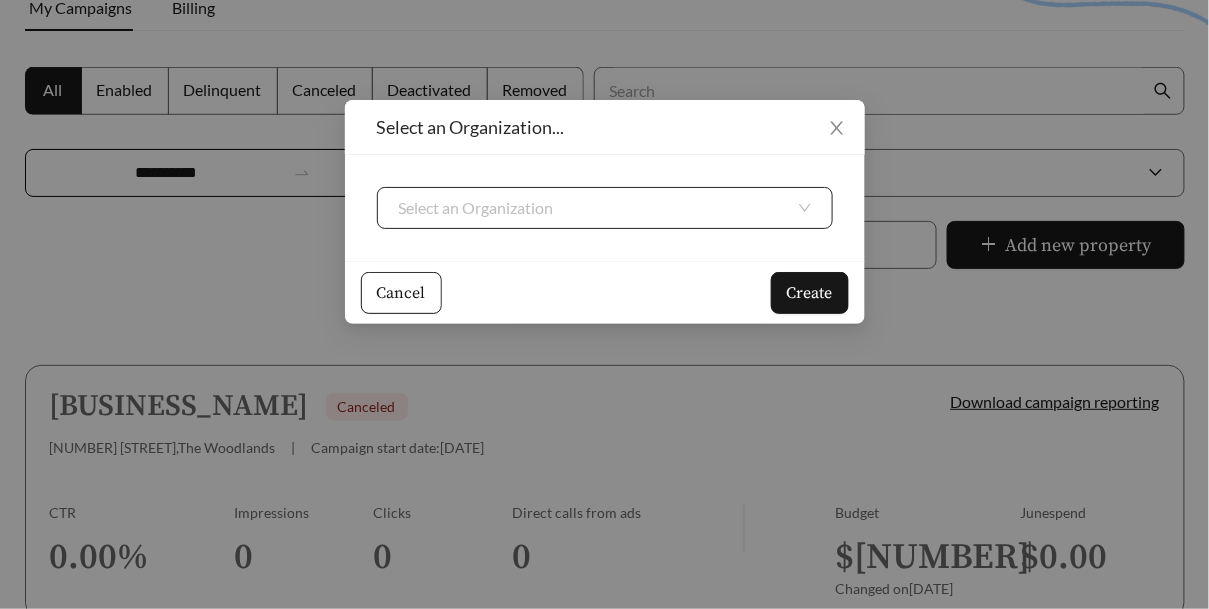 click at bounding box center (597, 208) 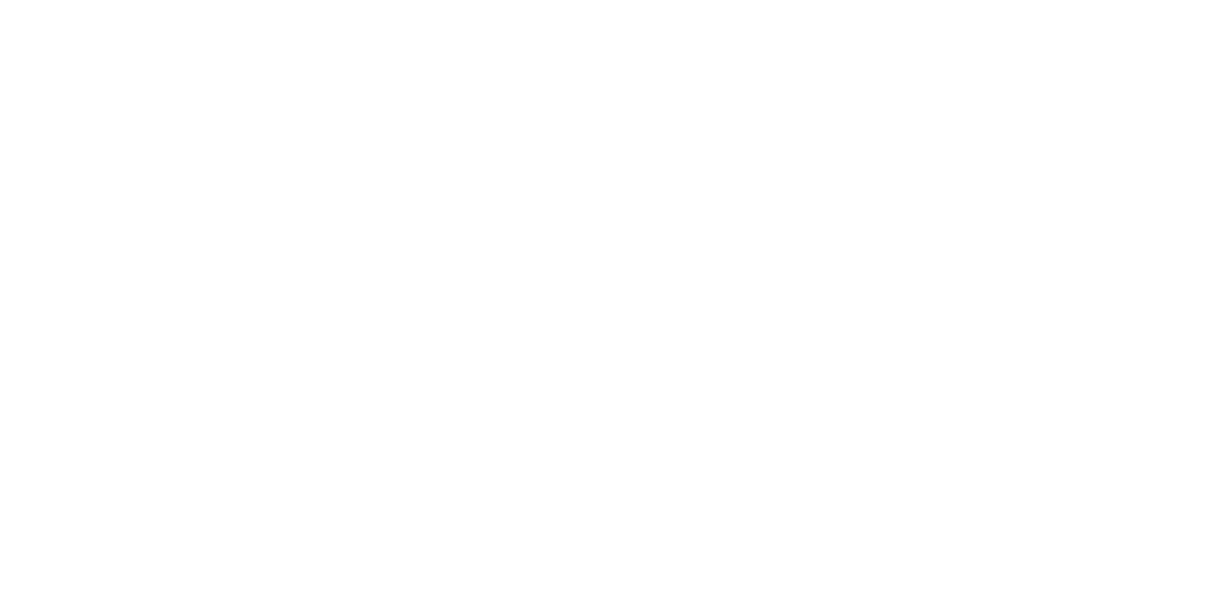 scroll, scrollTop: 0, scrollLeft: 0, axis: both 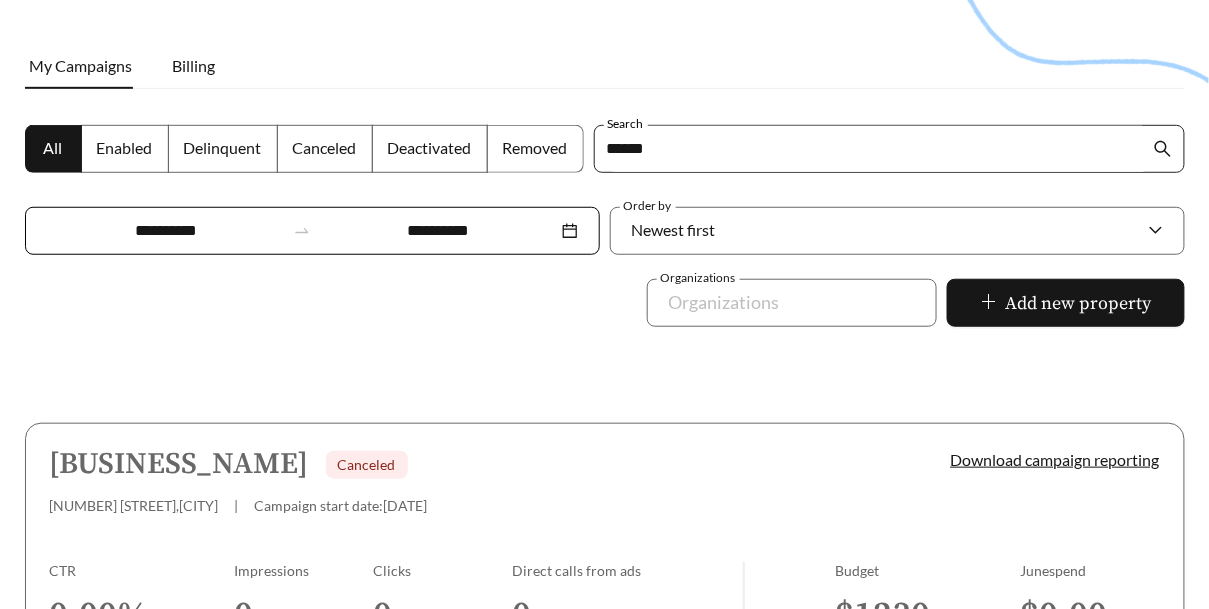 click on "******" at bounding box center [878, 149] 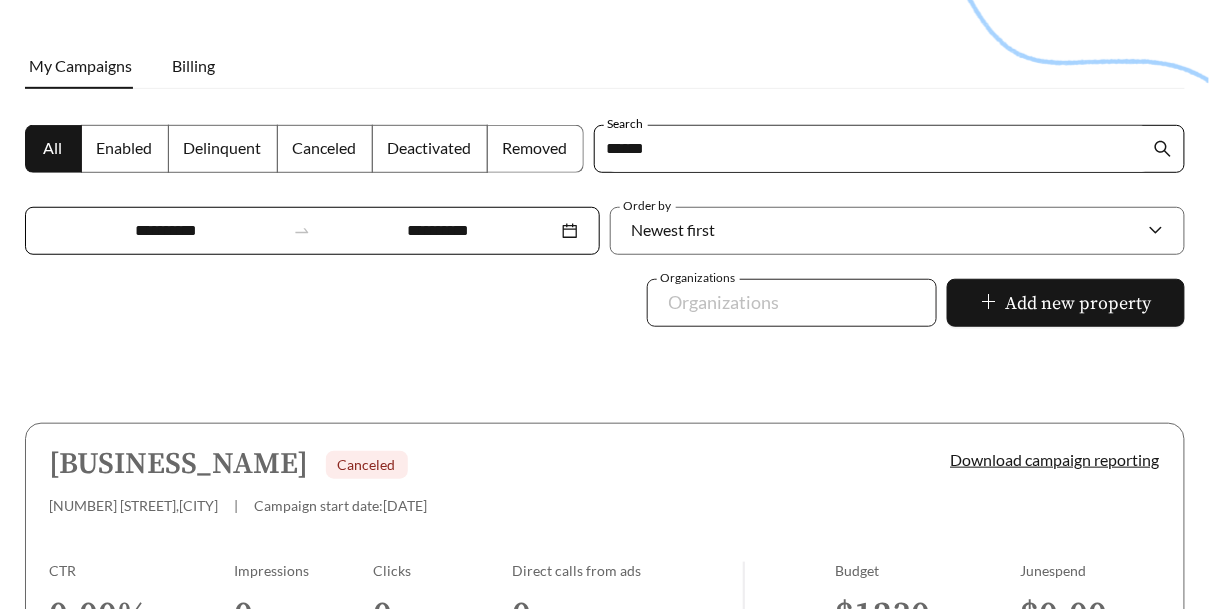 click at bounding box center (778, 303) 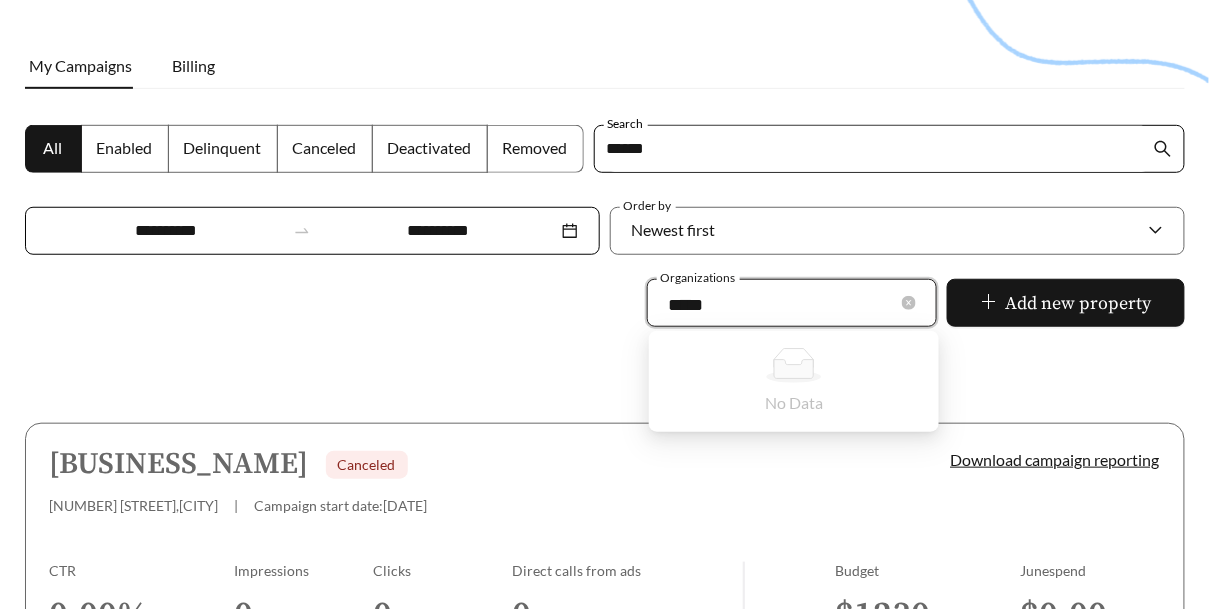 type on "******" 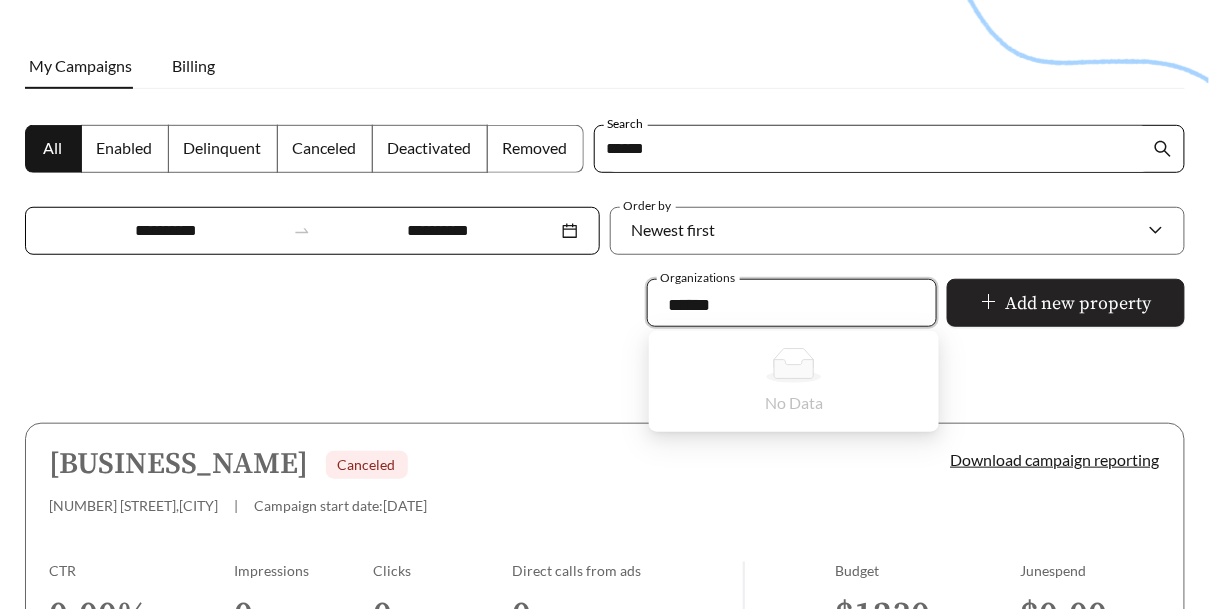 type 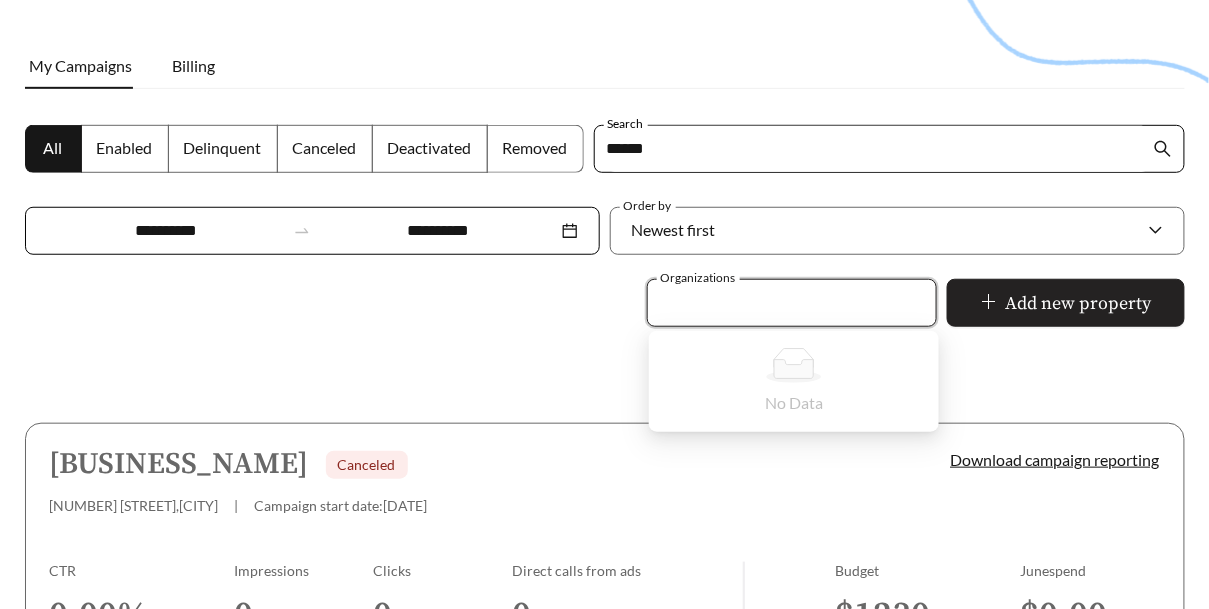 click on "Add new property" at bounding box center (1079, 303) 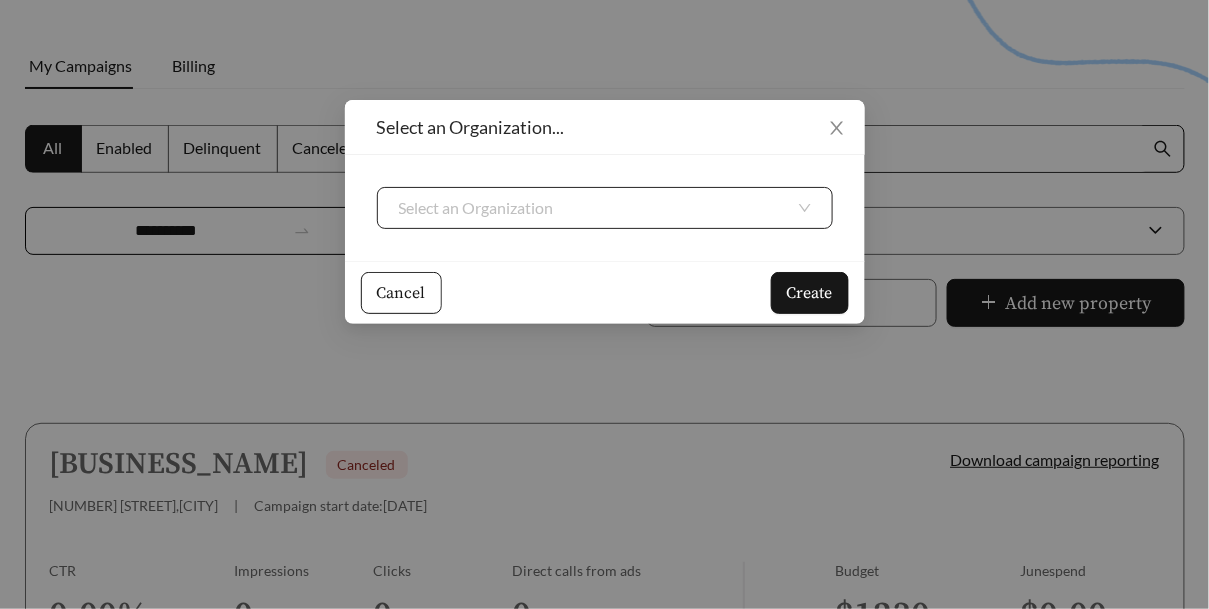 click at bounding box center [597, 208] 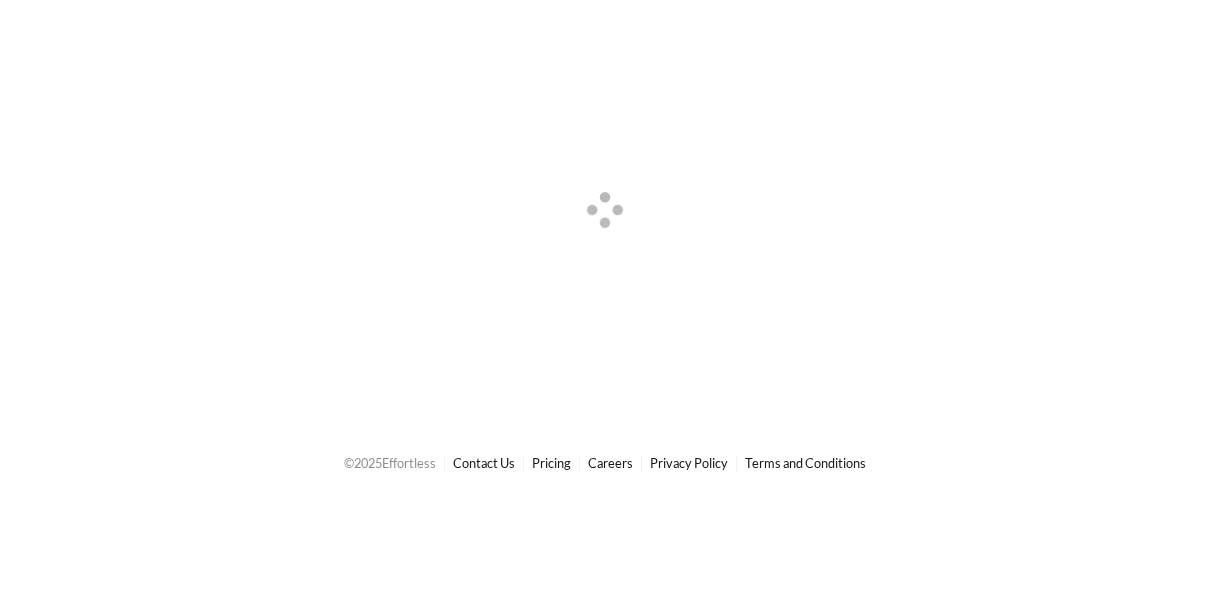 scroll, scrollTop: 0, scrollLeft: 0, axis: both 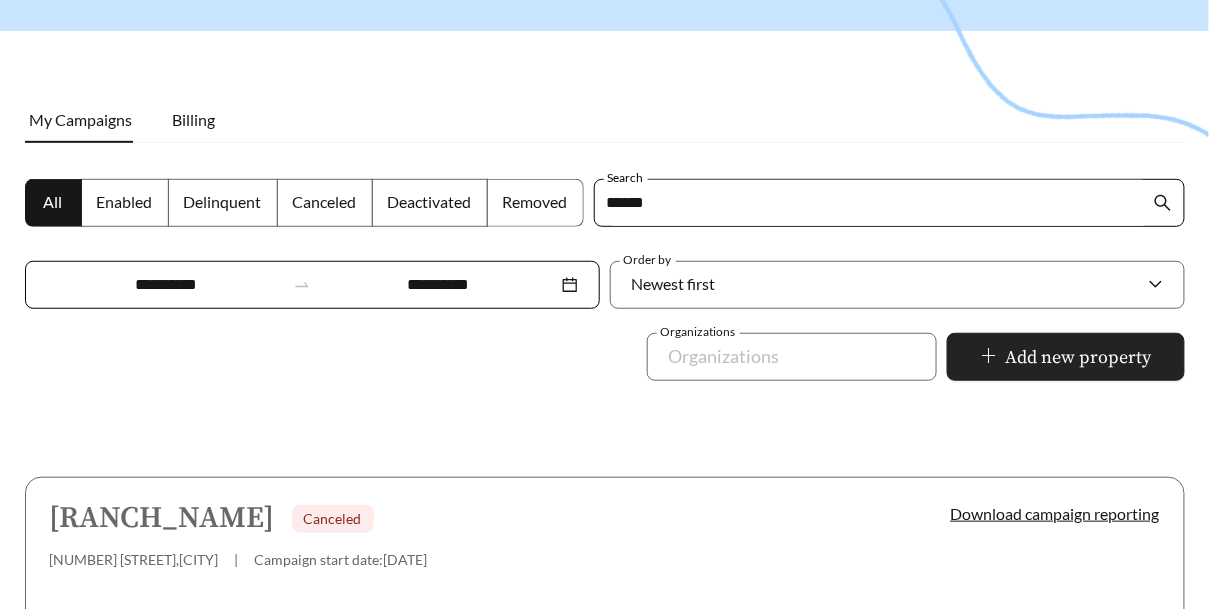 click on "Add new property" at bounding box center (1079, 357) 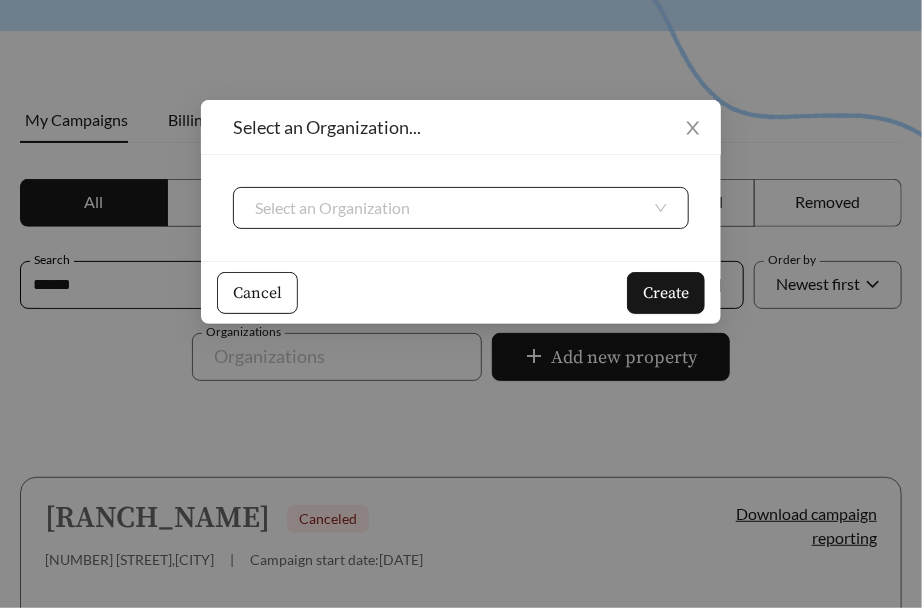 click at bounding box center (453, 208) 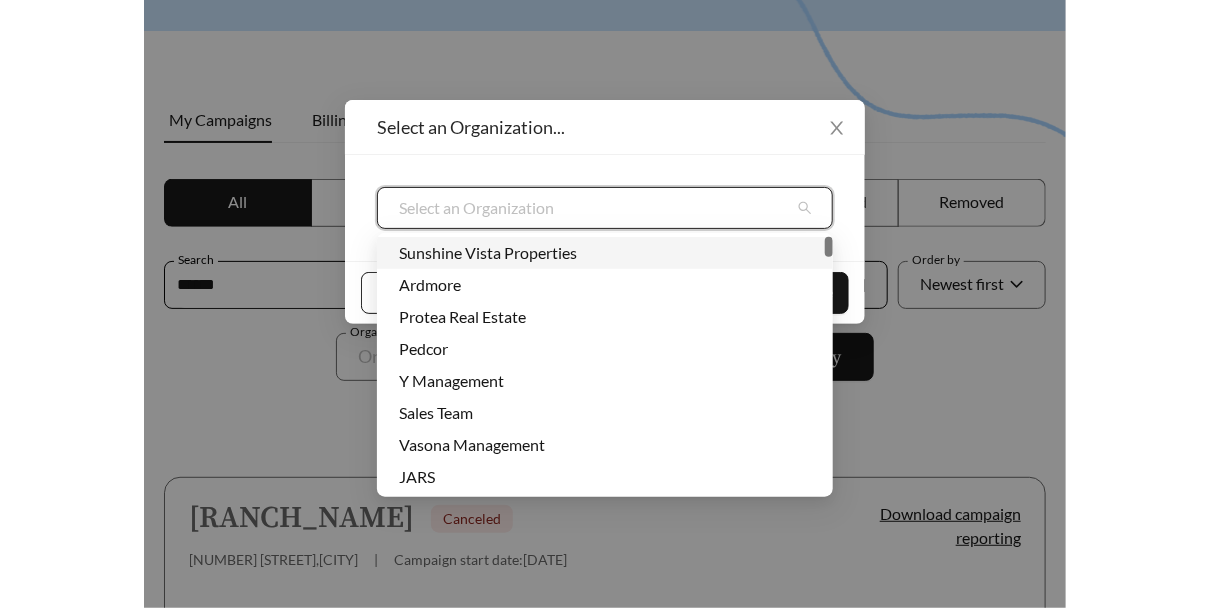 scroll, scrollTop: 0, scrollLeft: 0, axis: both 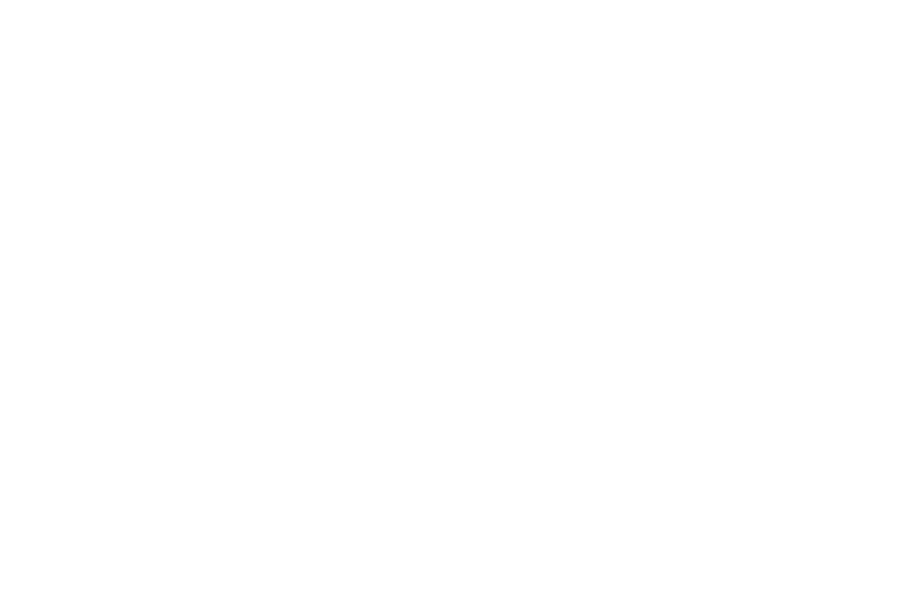 drag, startPoint x: 2, startPoint y: 349, endPoint x: -288, endPoint y: 349, distance: 290 